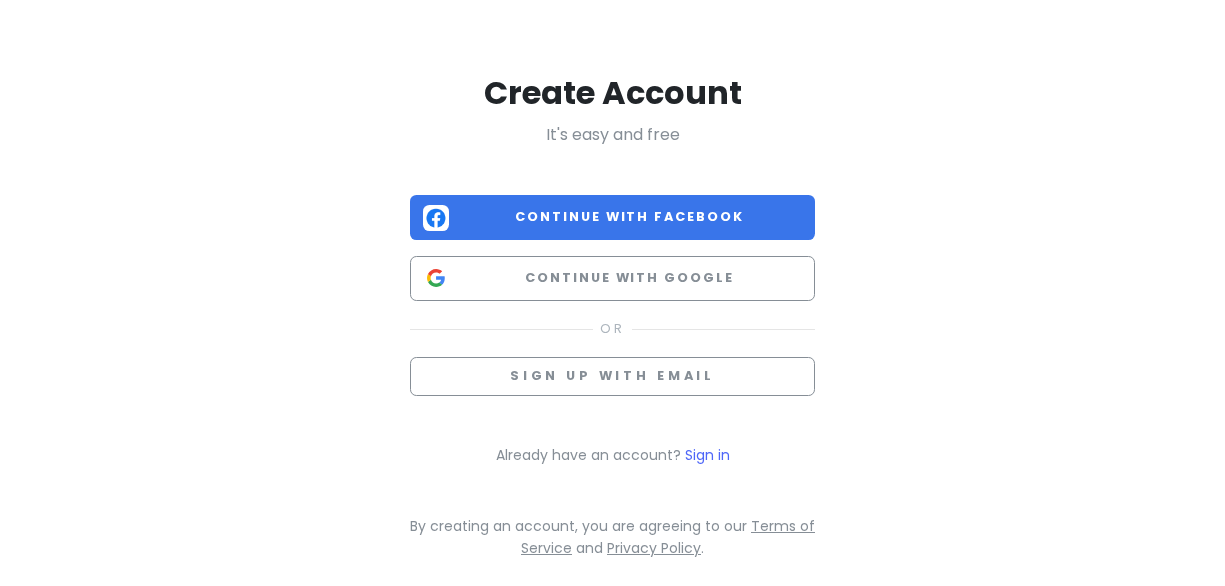scroll, scrollTop: 0, scrollLeft: 0, axis: both 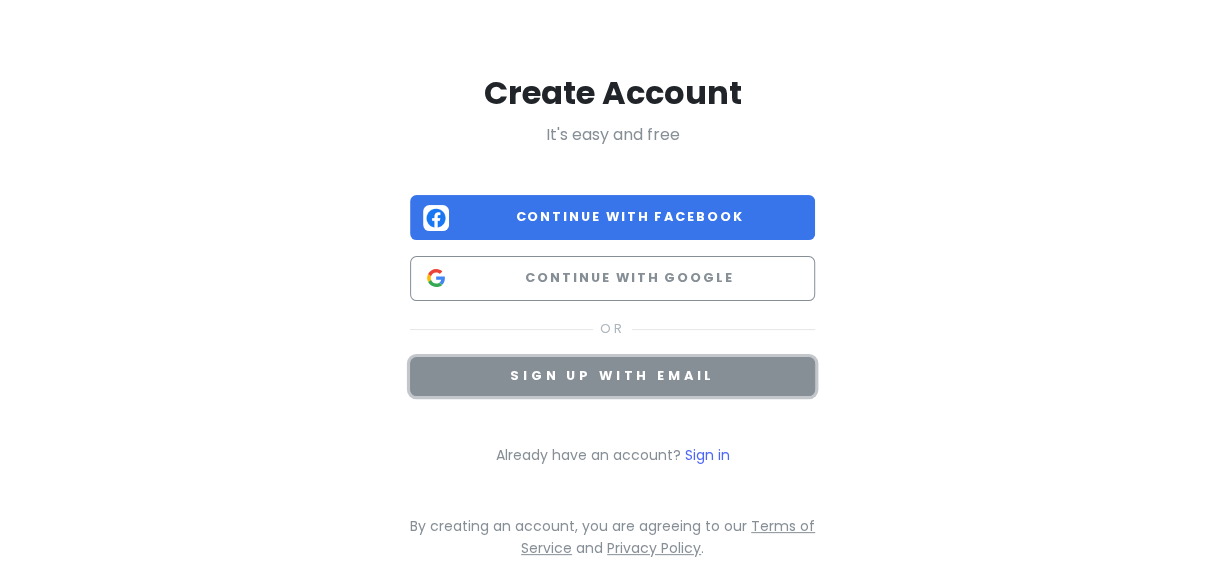 click on "Sign up with email" at bounding box center (612, 375) 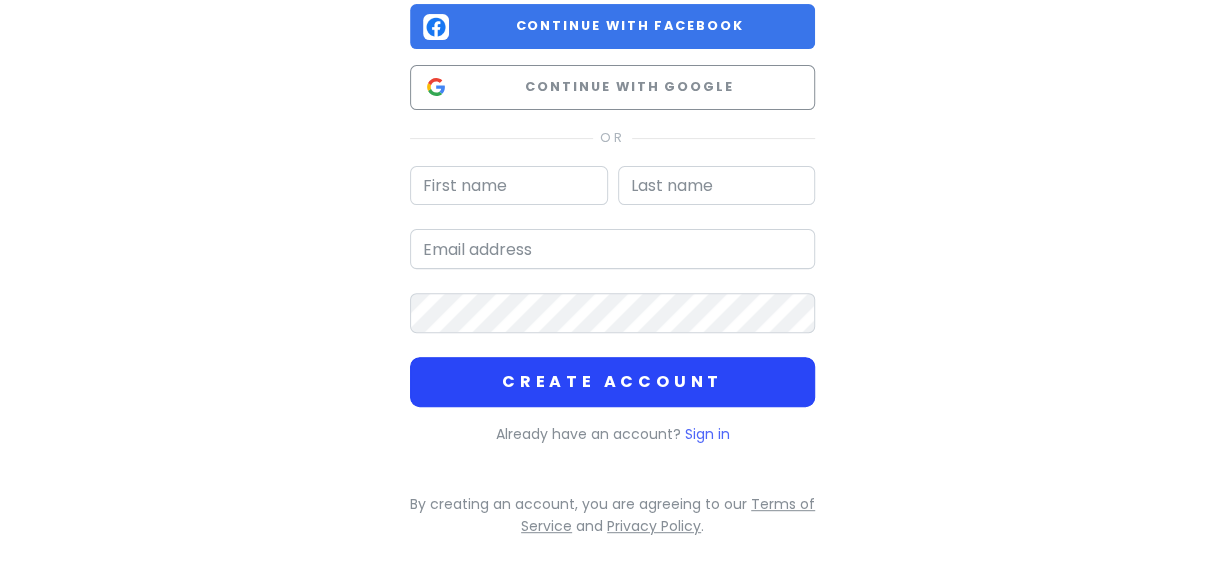 scroll, scrollTop: 204, scrollLeft: 0, axis: vertical 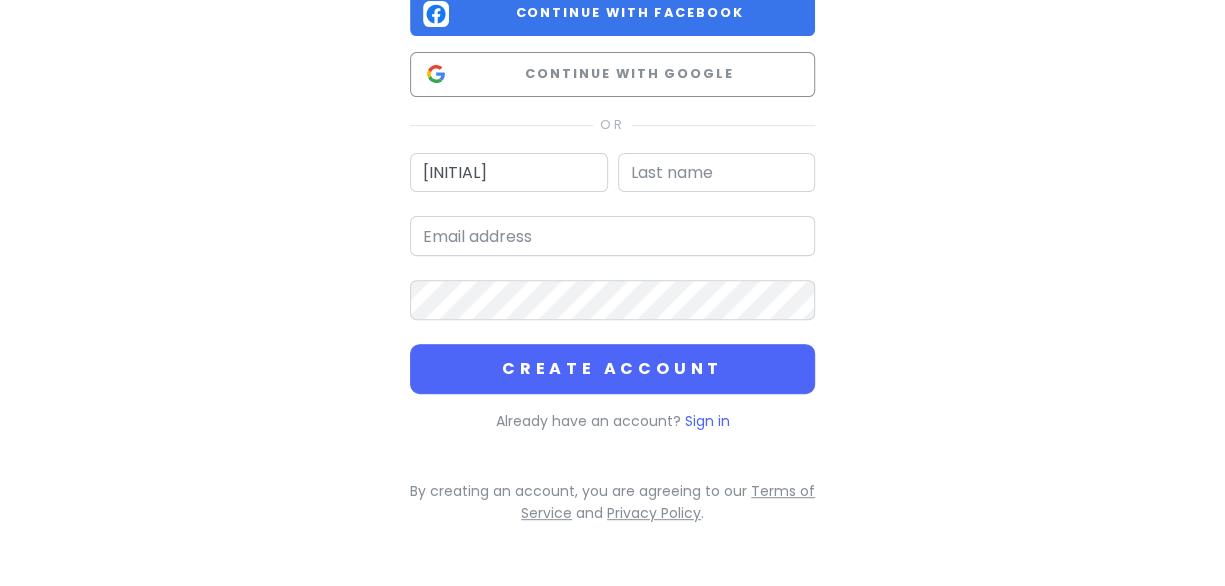 type on "[FIRST] [LAST]" 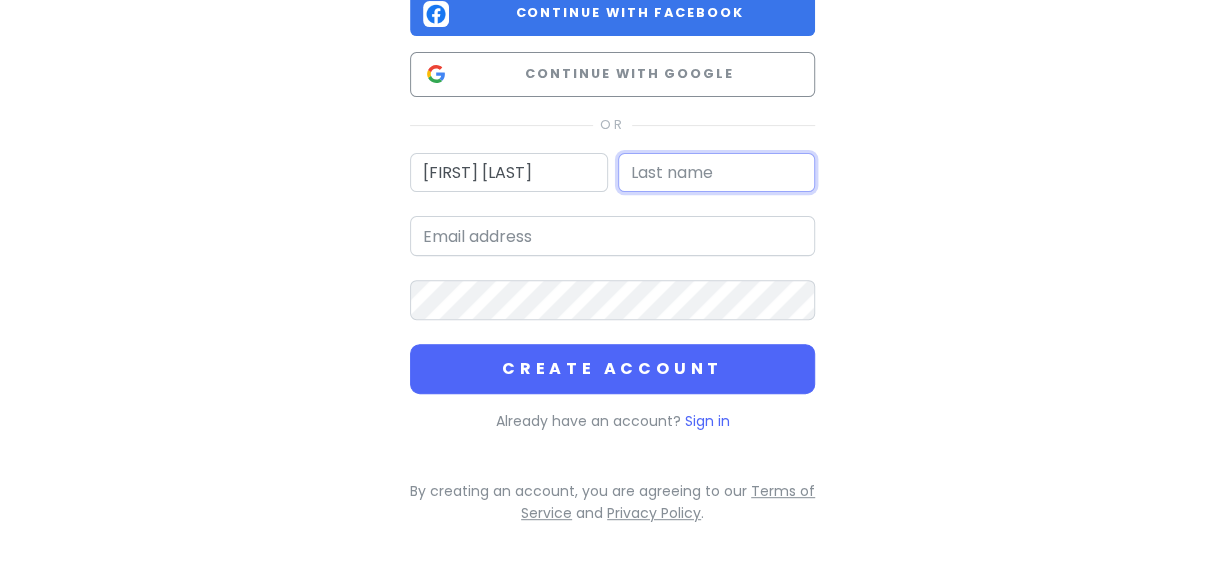 type on "[BUSINESS_NAME]" 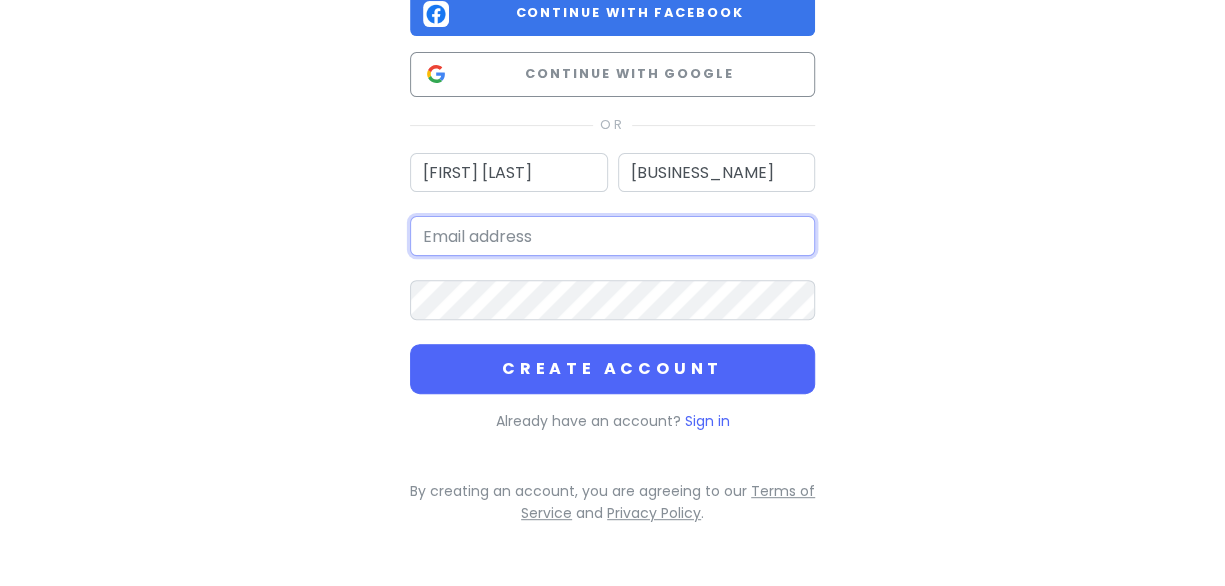 type on "[FIRST].[LAST]@[DOMAIN].com.tr" 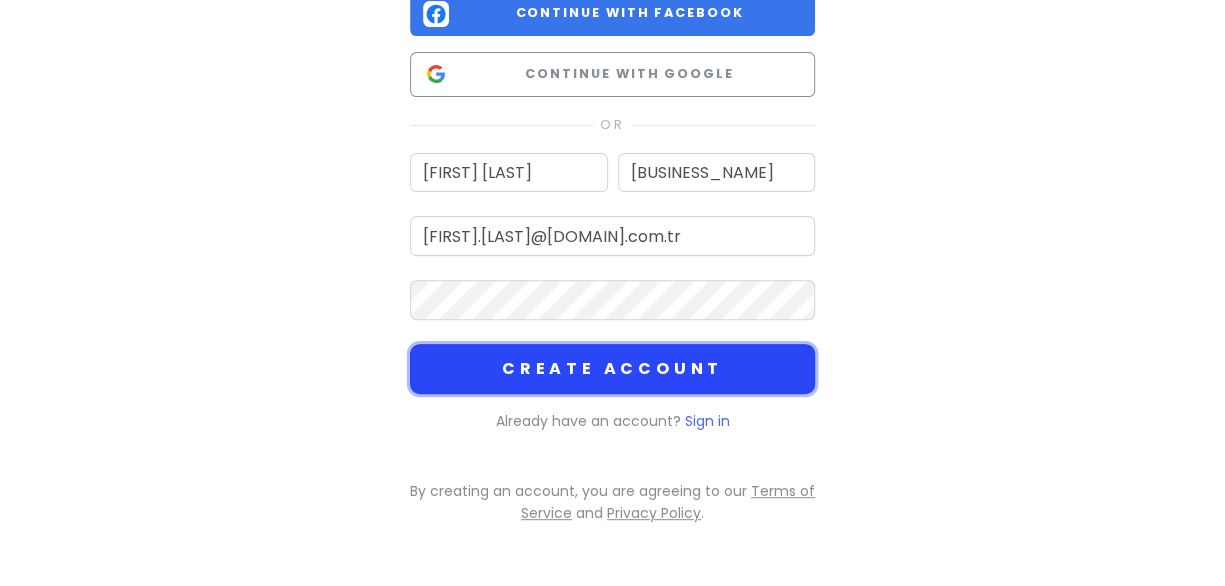 click on "Create Account" at bounding box center (612, 369) 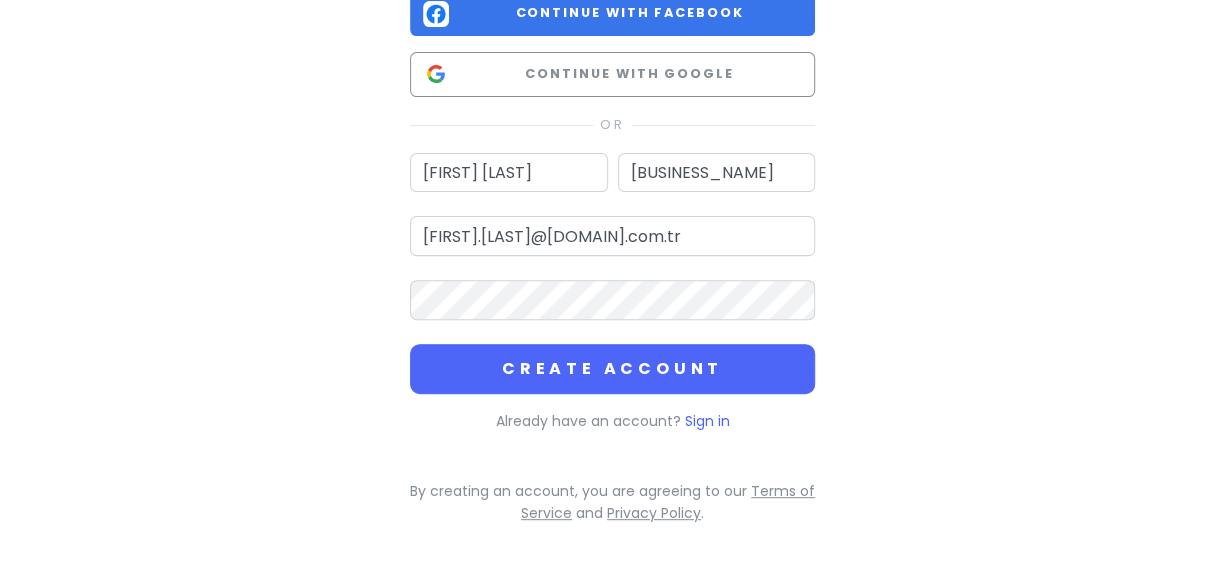scroll, scrollTop: 0, scrollLeft: 0, axis: both 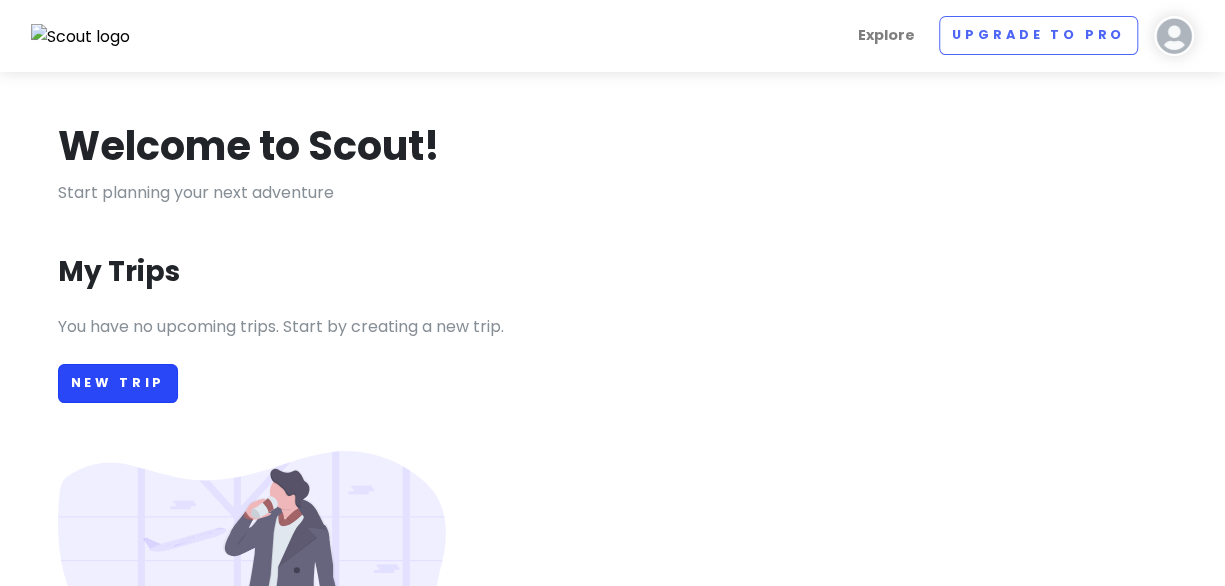 click on "You have no upcoming trips. Start by creating a new trip. New Trip" at bounding box center [613, 601] 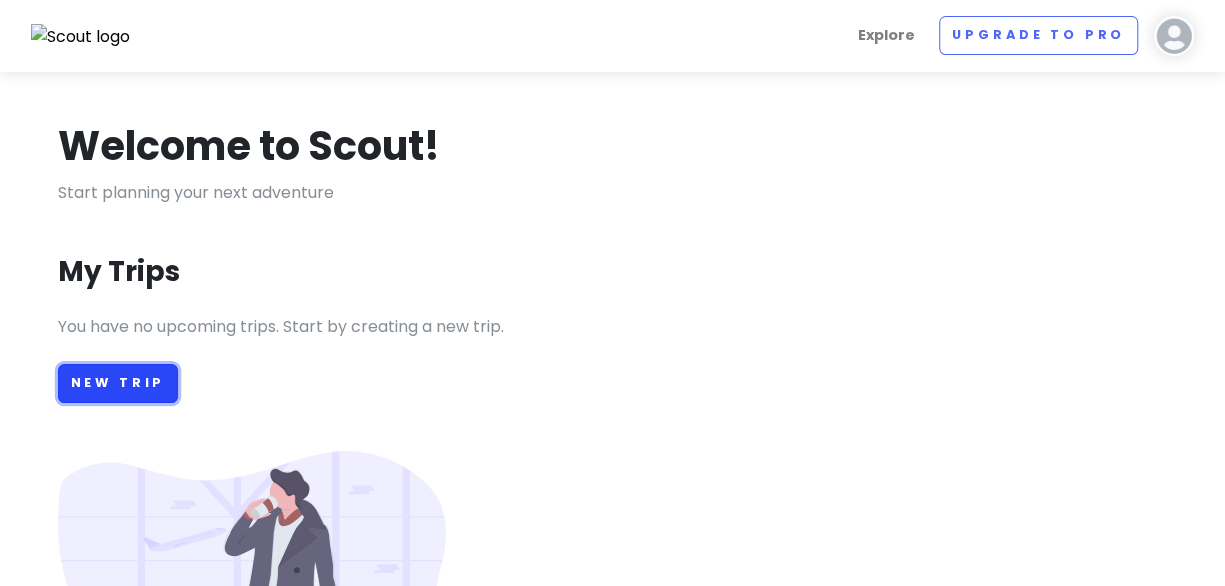 click on "New Trip" at bounding box center (118, 383) 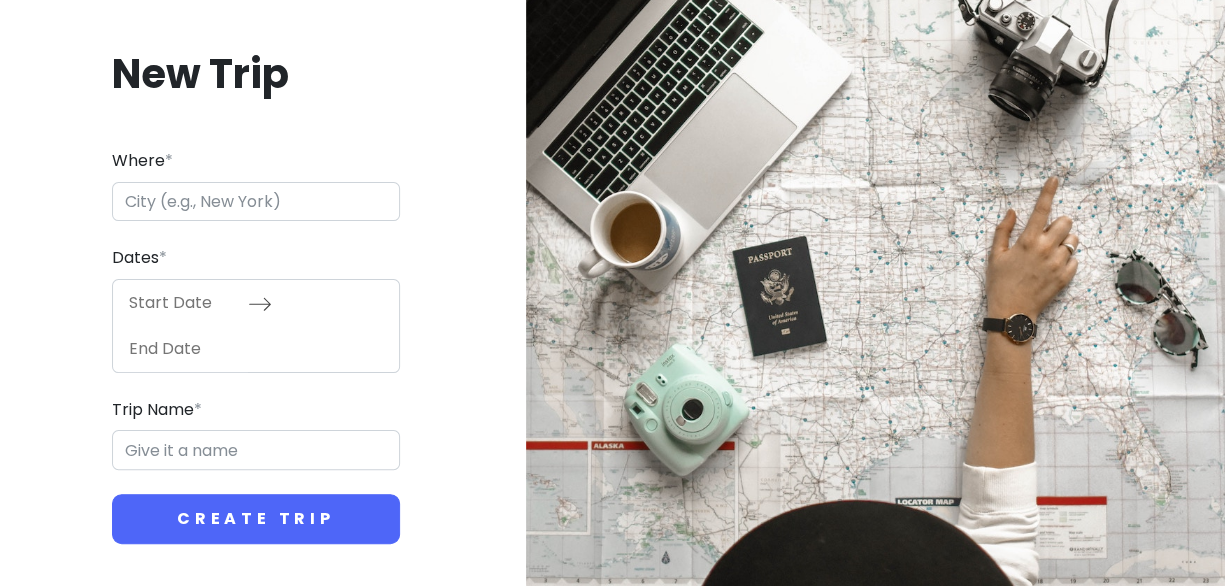 drag, startPoint x: 104, startPoint y: 377, endPoint x: 839, endPoint y: 208, distance: 754.179 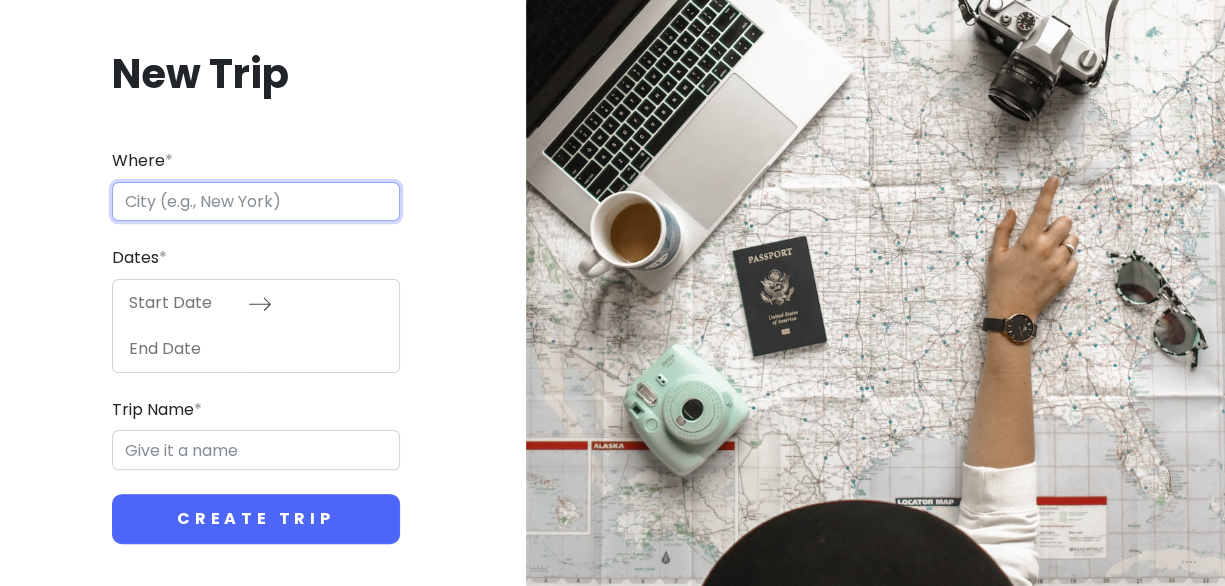 click on "Where  *" at bounding box center (256, 202) 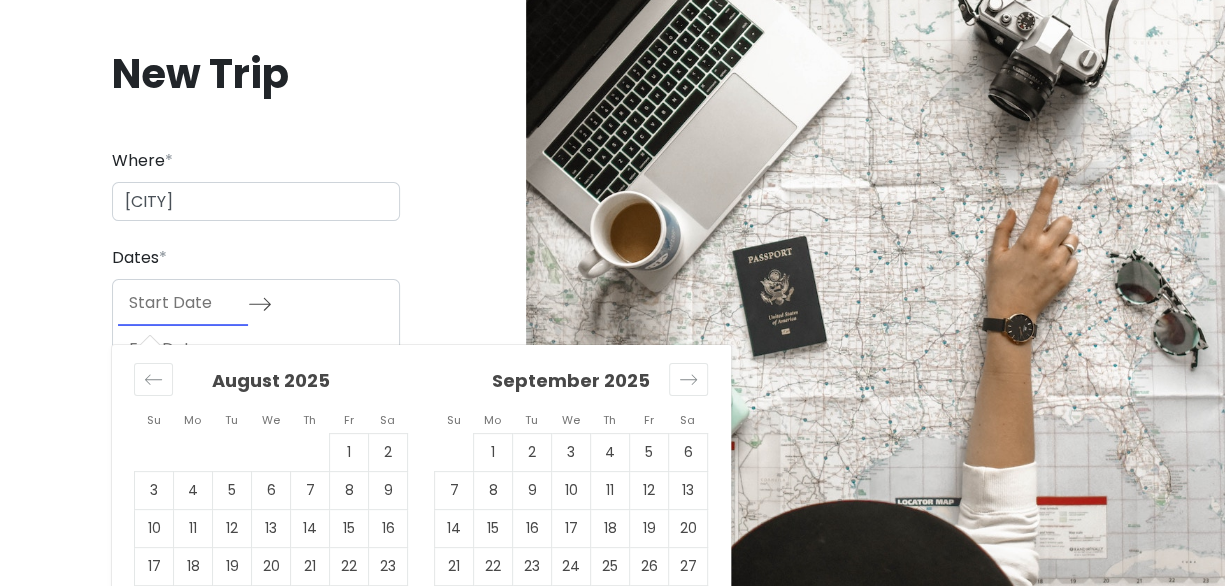 click at bounding box center [183, 303] 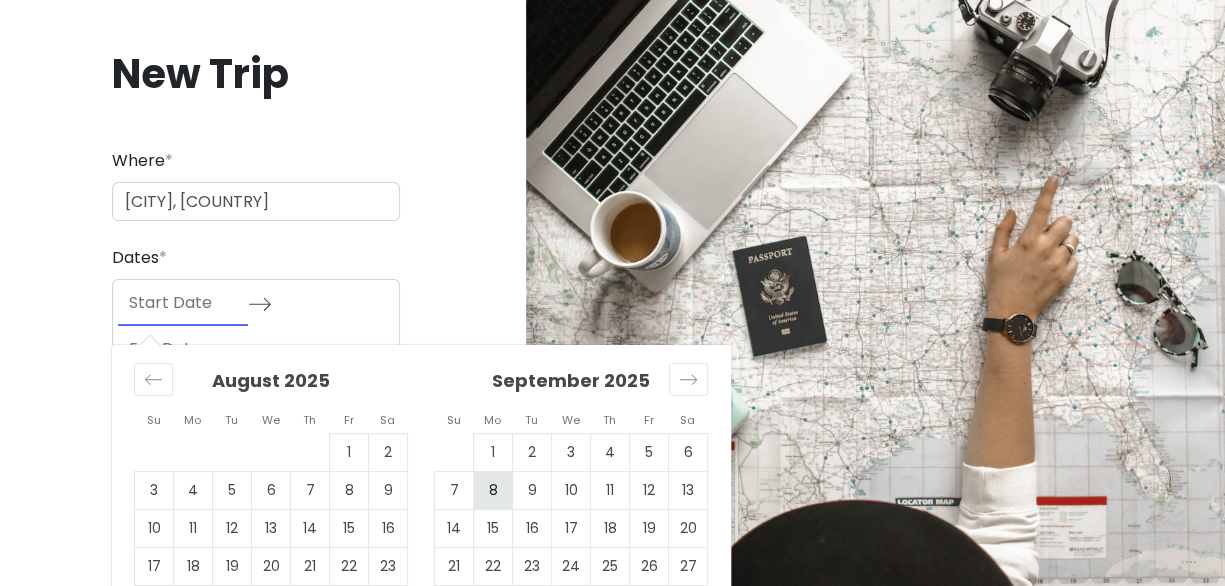 click on "8" at bounding box center (493, 490) 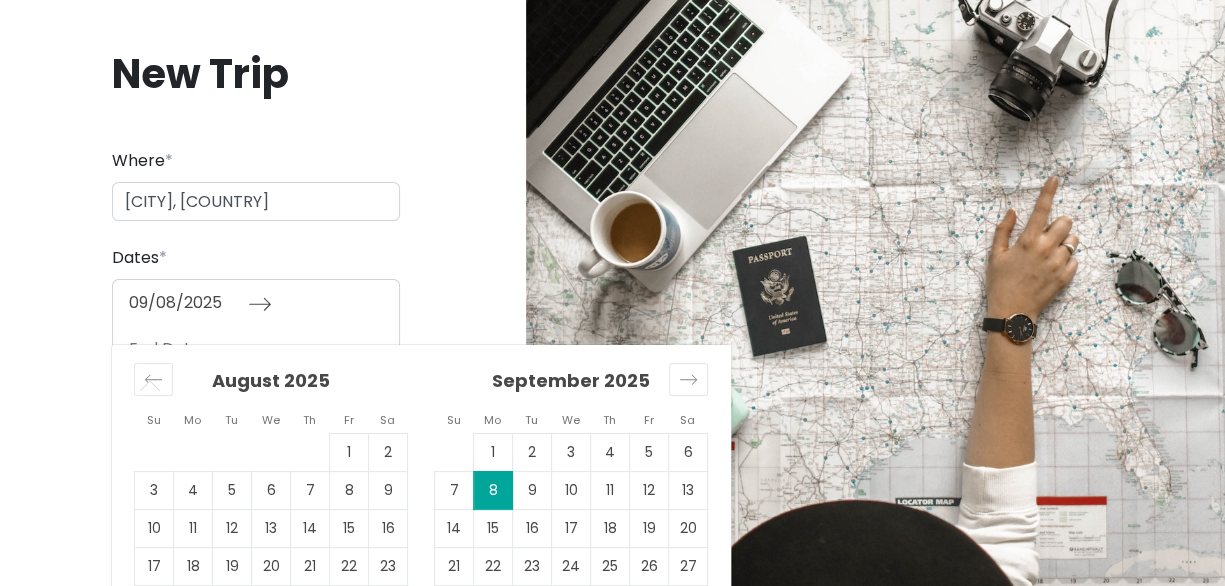 click on "[MONTH]/[DAY]/[YEAR] Navigate forward to interact with the calendar and select a date. Press the question mark key to get the keyboard shortcuts for changing dates. Su Mo Tu We Th Fr Sa Su Mo Tu We Th Fr Sa July 2025 1 2 3 4 5 6 7 8 9 10 11 12 13 14 15 16 17 18 19 20 21 22 23 24 25 26 27 28 29 30 31 August 2025 1 2 3 4 5 6 7 8 9 10 11 12 13 14 15 16 17 18 19 20 21 22 23 24 25 26 27 28 29 30 31 September 2025 1 2 3 4 5 6 7 8 9 10 11 12 13 14 15 16 17 18 19 20 21 22 23 24 25 26 27 28 29 30 October 2025 1 2 3 4 5 6 7 8 9 10 11 12 13 14 15 16 17 18 19 20 21 22 23 24 25 26 27 28 29 30 31 Navigate backward to interact with the calendar and select a date. Press the question mark key to get the keyboard shortcuts for changing dates." at bounding box center [256, 326] 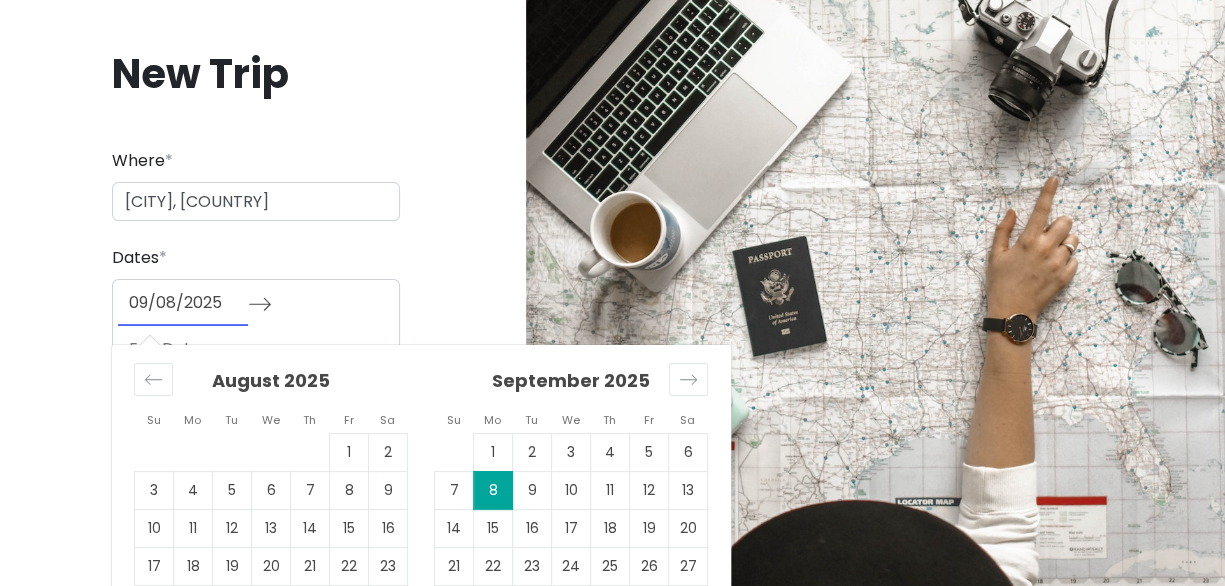 drag, startPoint x: 157, startPoint y: 306, endPoint x: 129, endPoint y: 310, distance: 28.284271 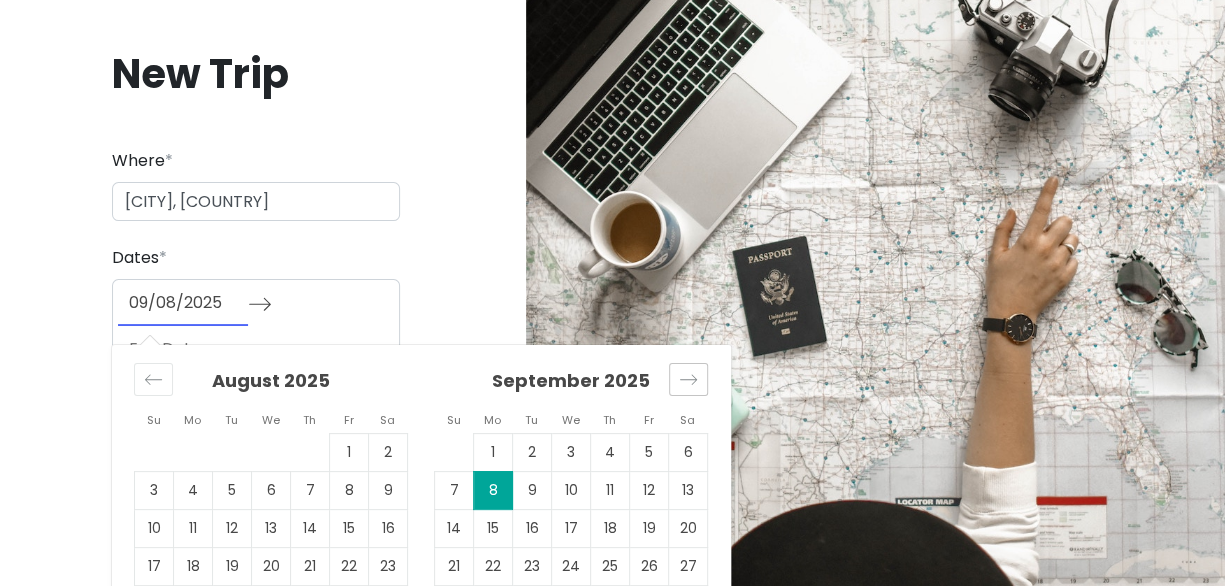 click 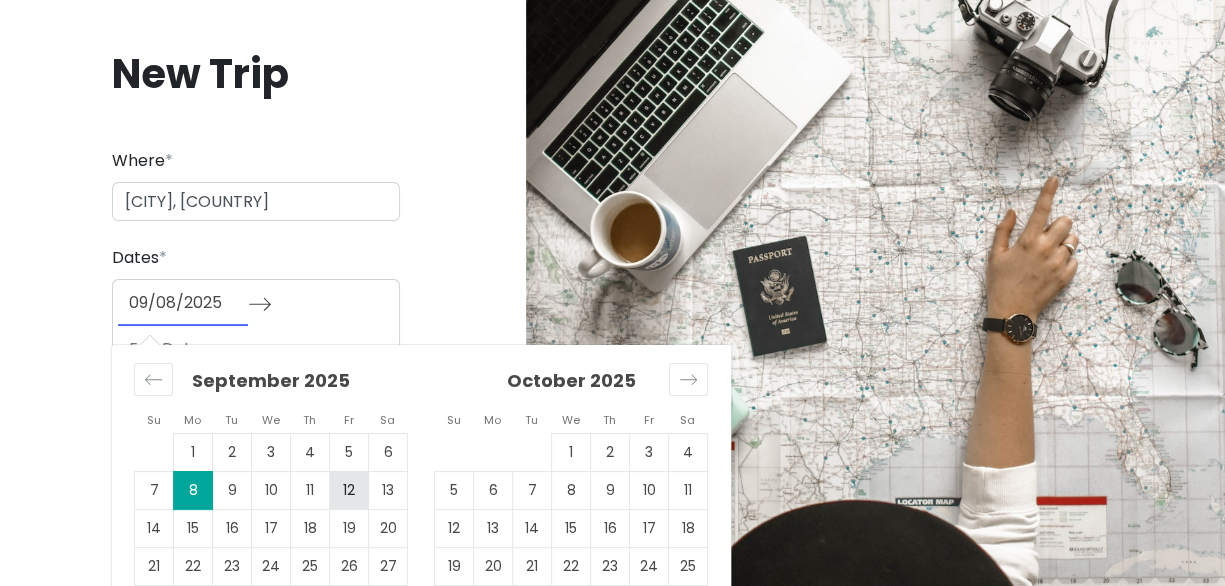 click on "12" at bounding box center (349, 490) 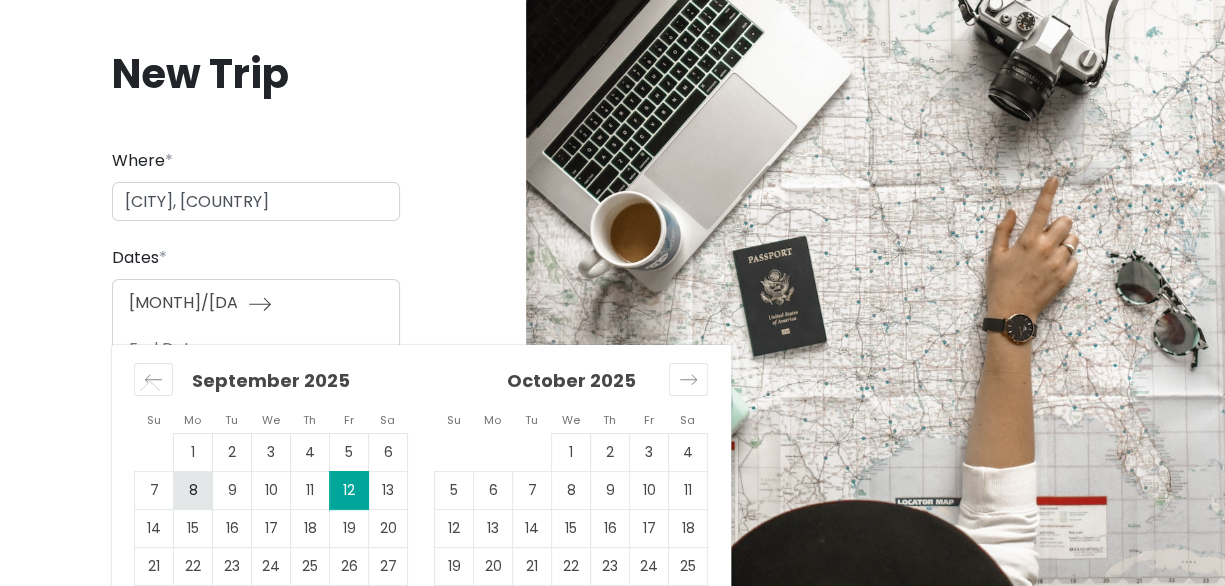 click on "8" at bounding box center [193, 490] 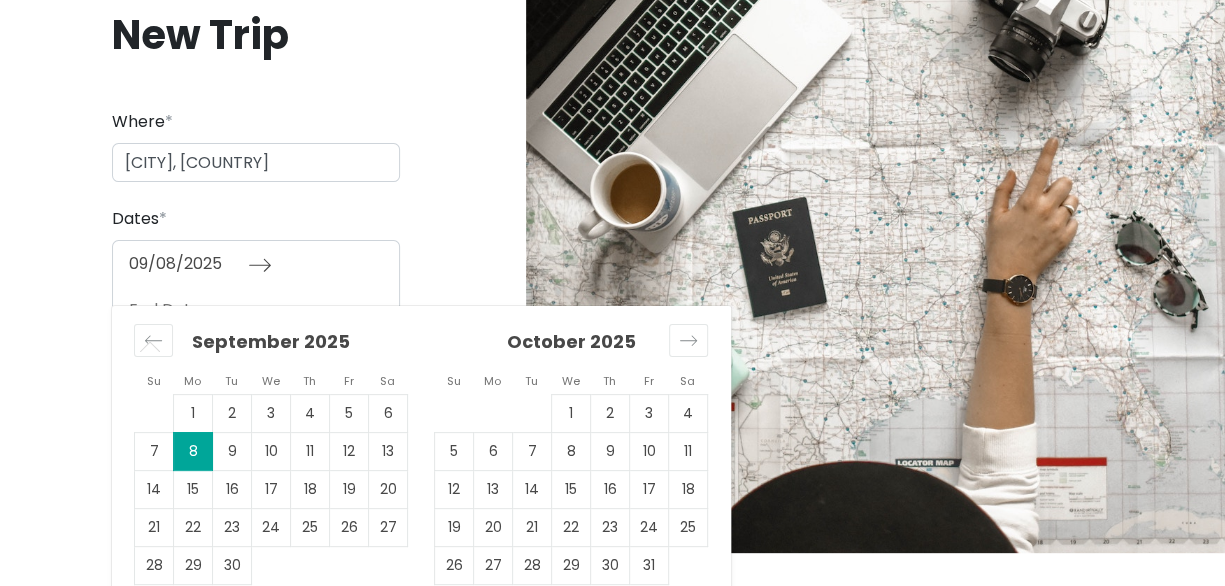 scroll, scrollTop: 60, scrollLeft: 0, axis: vertical 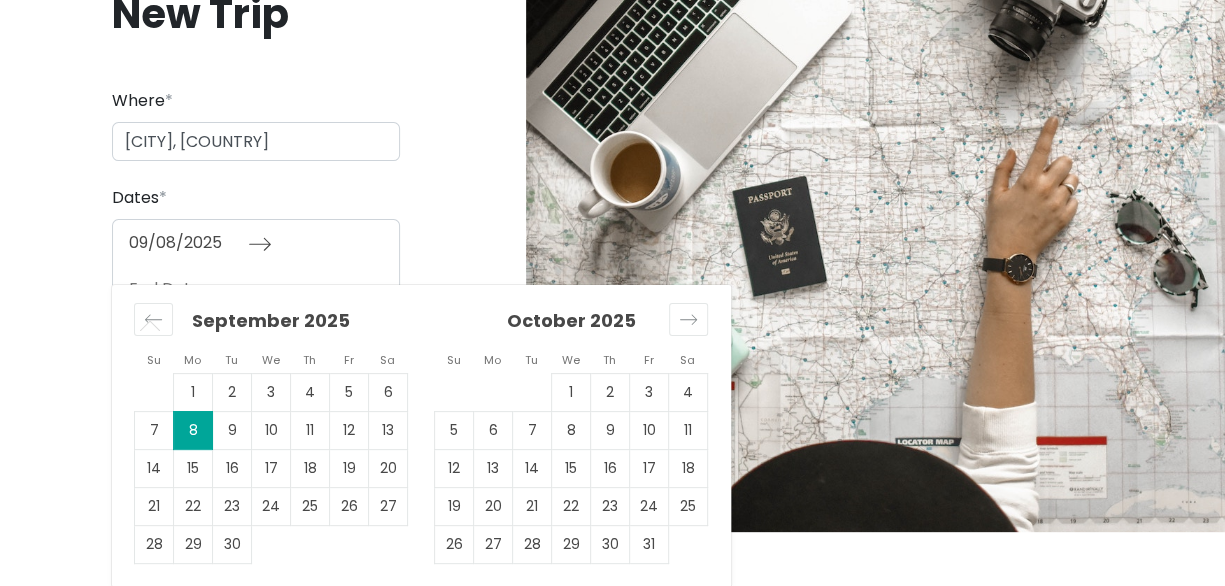 click on "8" at bounding box center (193, 430) 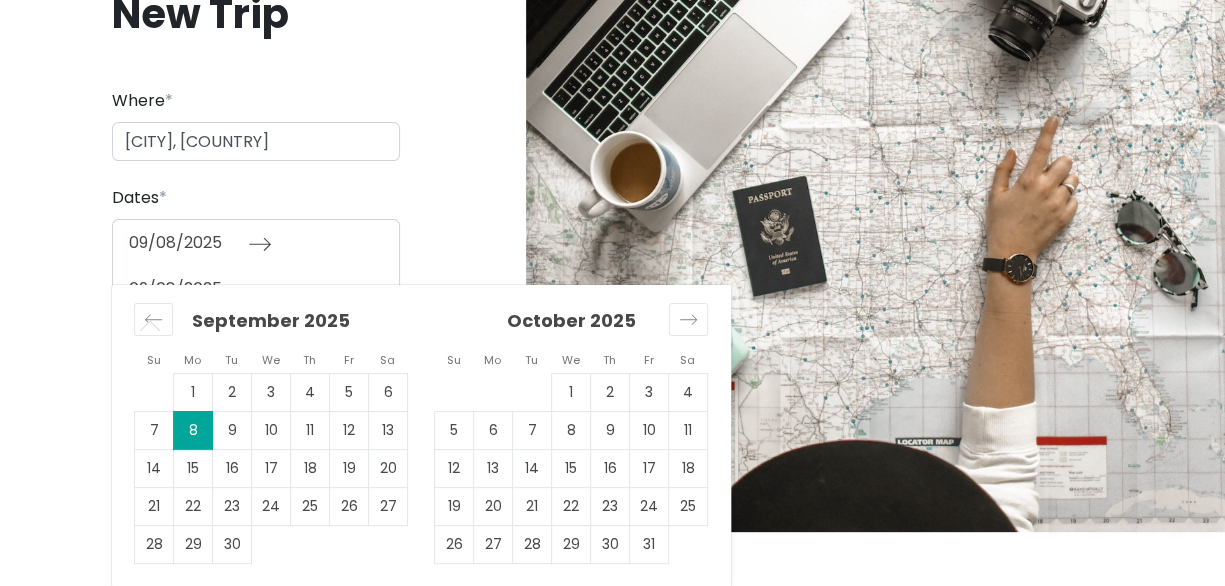scroll, scrollTop: 4, scrollLeft: 0, axis: vertical 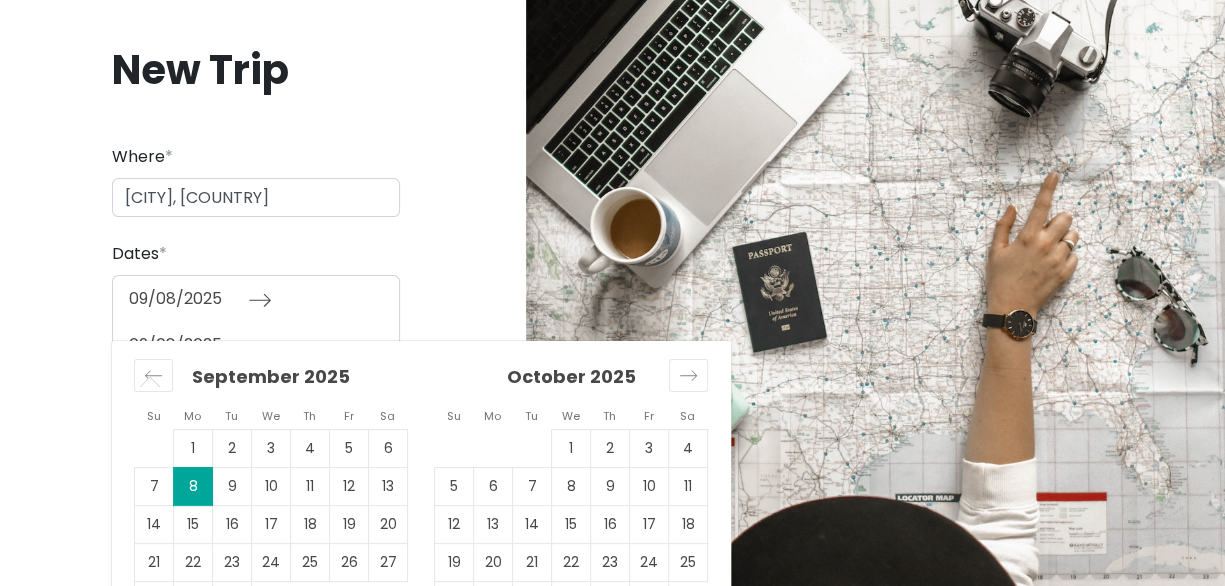 click on "Trip Name  * [CITY] Trip" at bounding box center (256, 429) 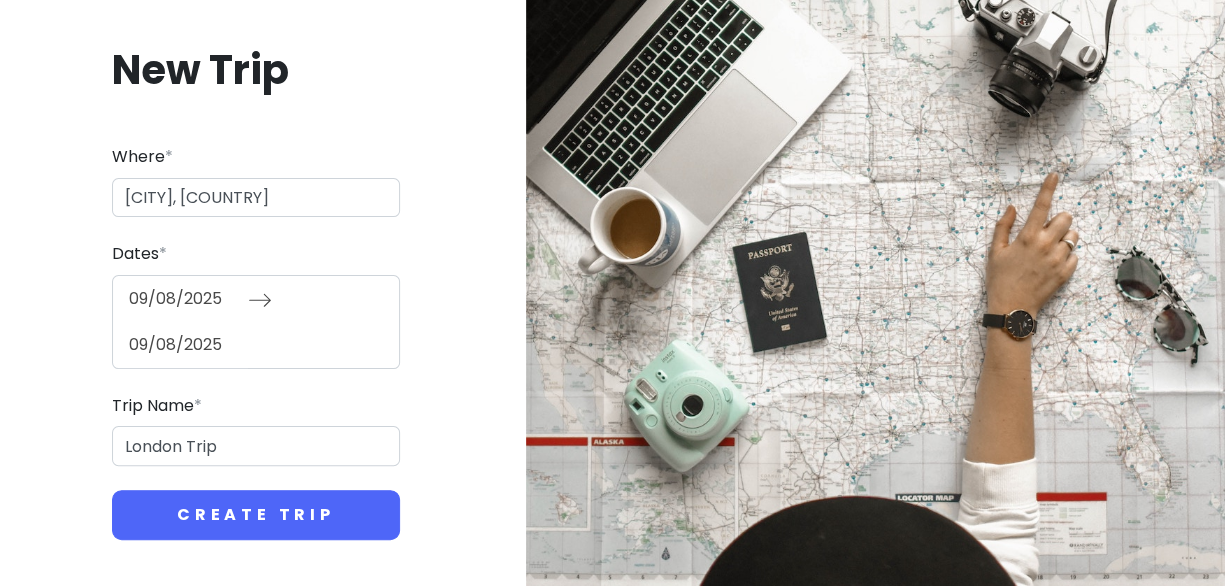 click on "[MONTH]/[DAY]/[YEAR] Navigate forward to interact with the calendar and select a date. Press the question mark key to get the keyboard shortcuts for changing dates. [MONTH]/[DAY]/[YEAR] Navigate backward to interact with the calendar and select a date. Press the question mark key to get the keyboard shortcuts for changing dates." at bounding box center [256, 322] 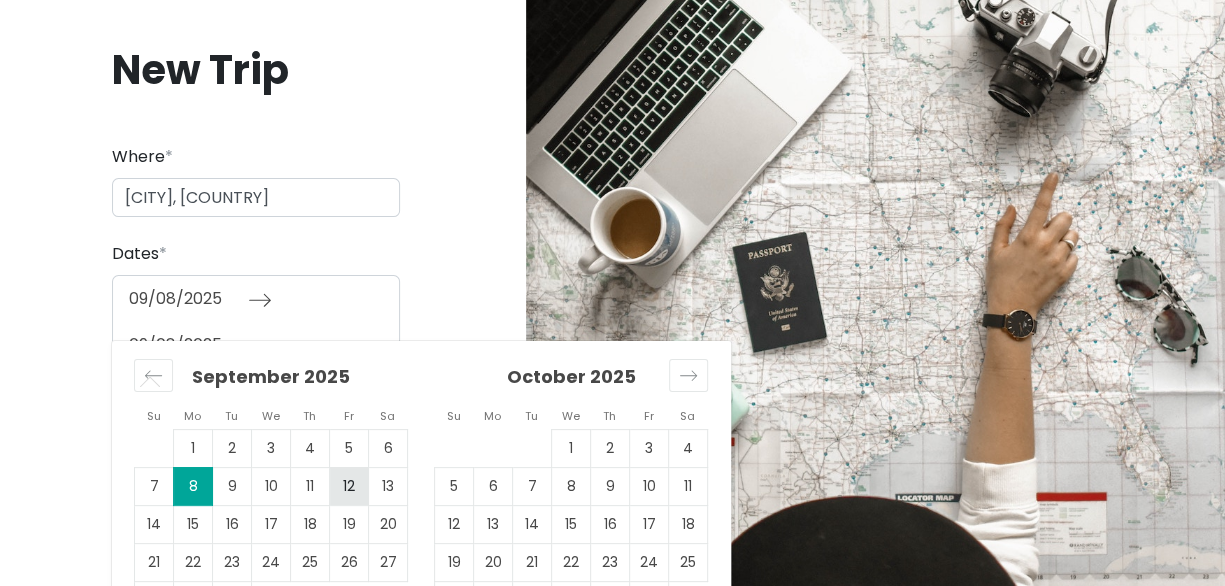 click on "7 8 9 10 11 12 13" at bounding box center (271, 486) 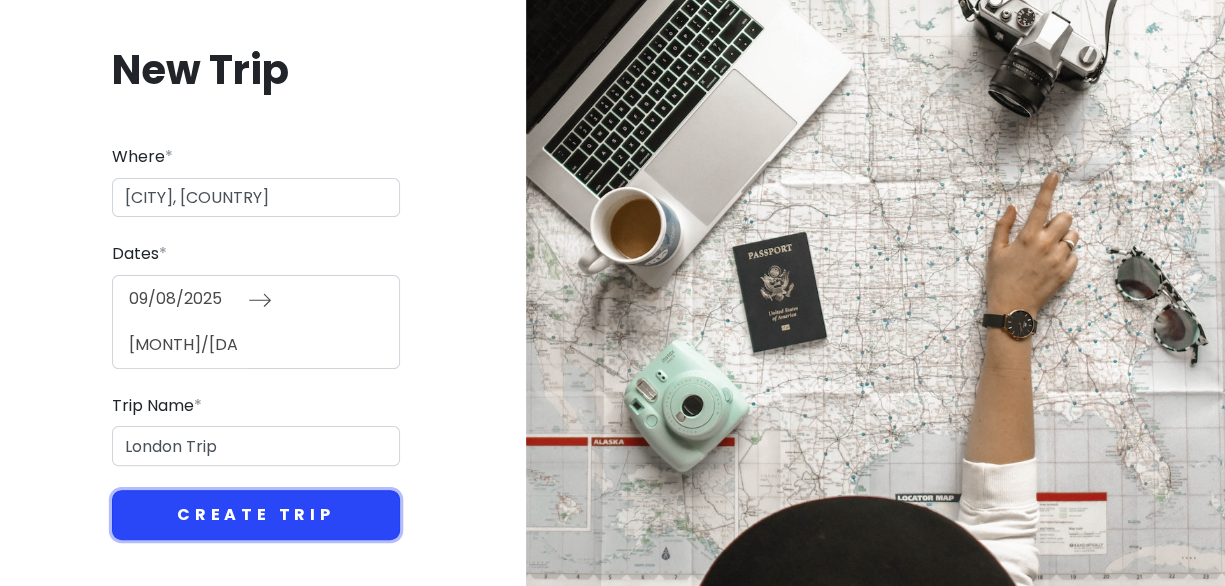 click on "Create Trip" at bounding box center (256, 515) 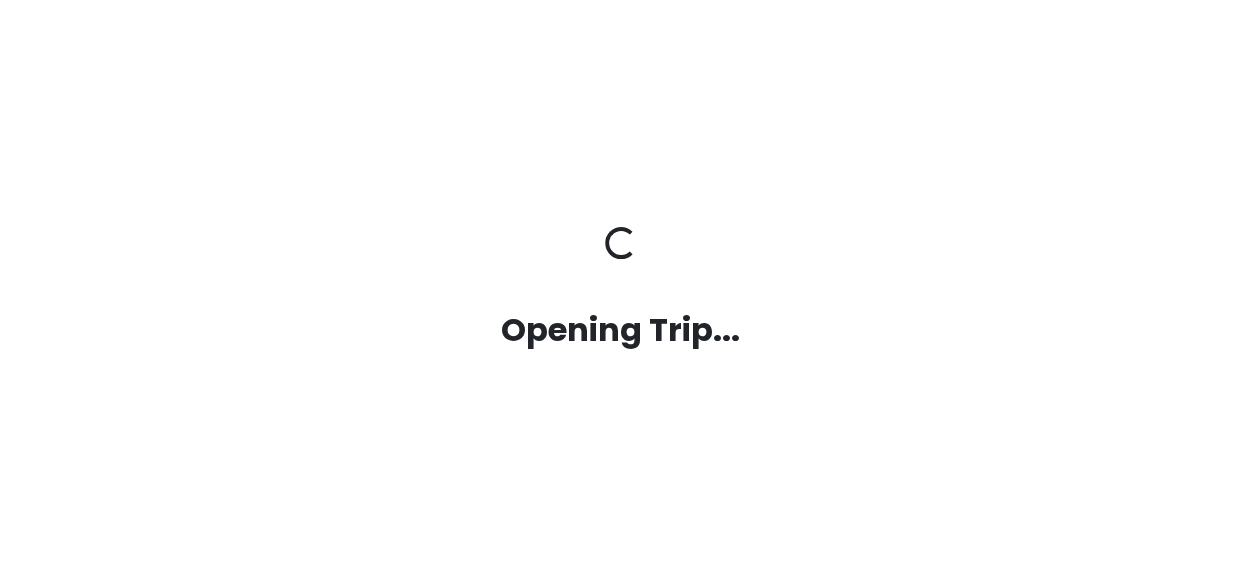 scroll, scrollTop: 0, scrollLeft: 0, axis: both 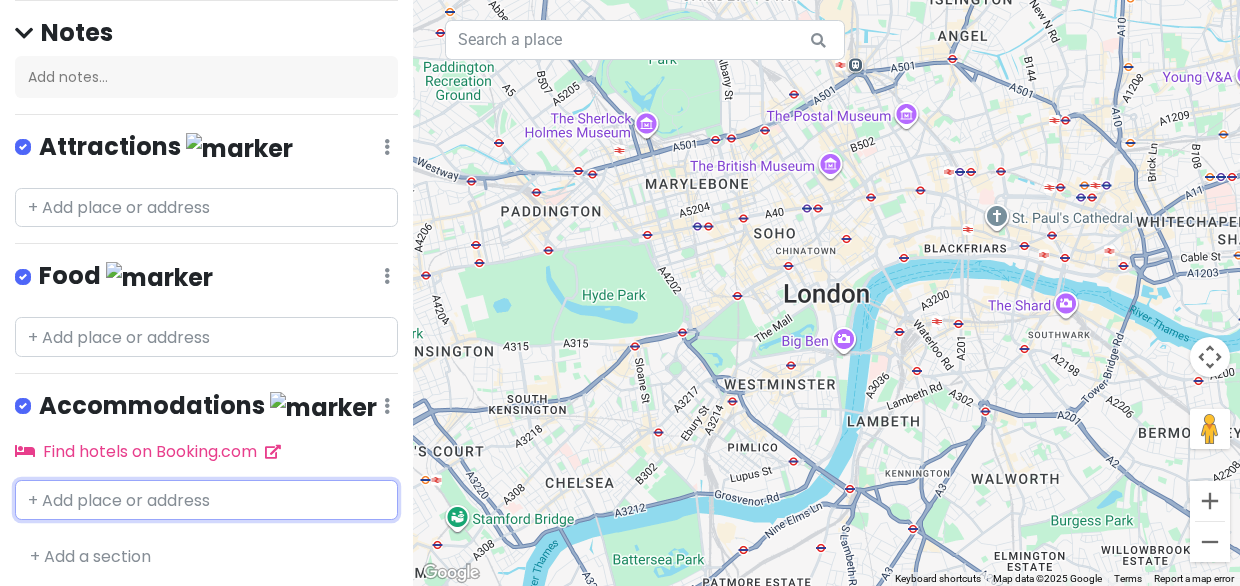 click at bounding box center (206, 500) 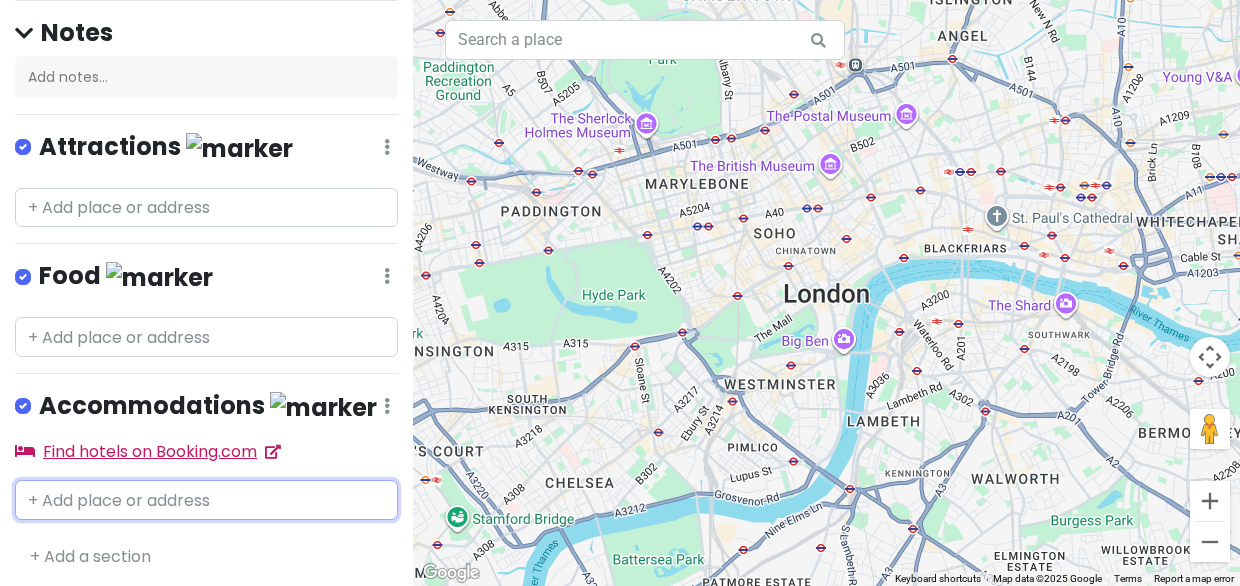 paste on "[NUMBER] [STREET], [DISTRICT], [DISTRICT], [CITY], [POSTAL_CODE], [COUNTRY]" 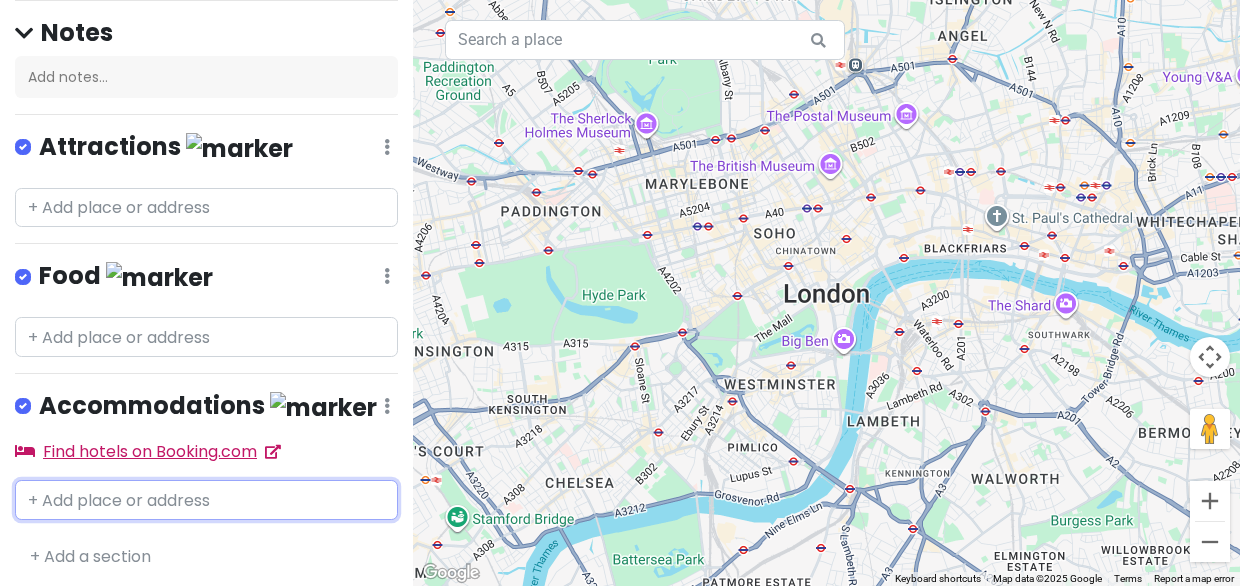 type on "[NUMBER] [STREET], [DISTRICT], [DISTRICT], [CITY], [POSTAL_CODE], [COUNTRY]" 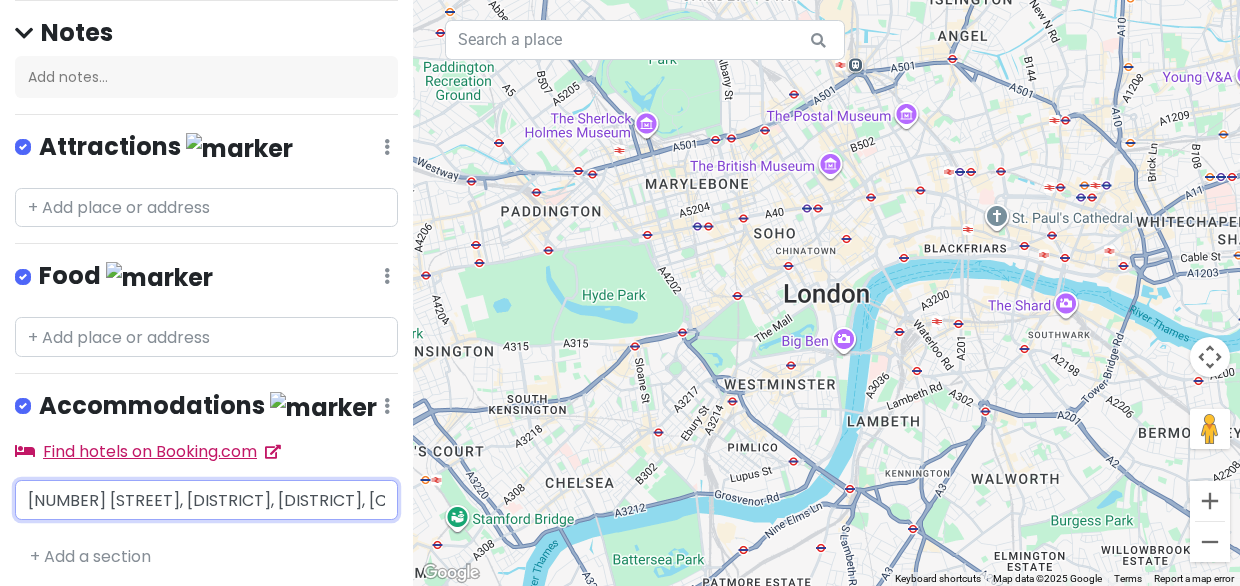 scroll, scrollTop: 0, scrollLeft: 426, axis: horizontal 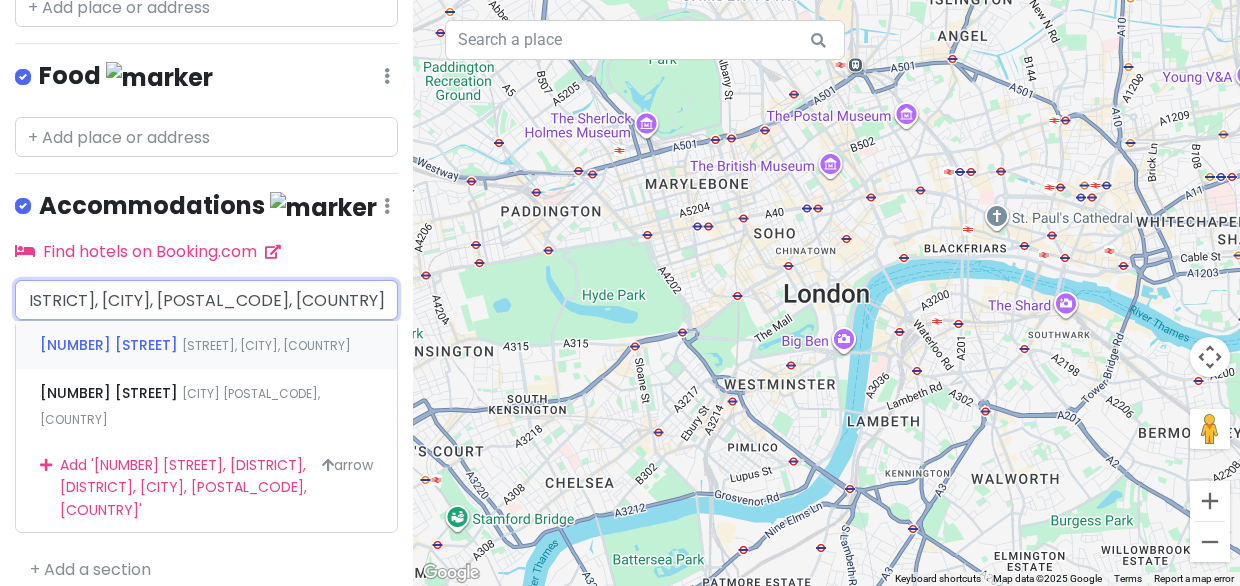 click on "[NUMBER] [STREET]" at bounding box center [111, 345] 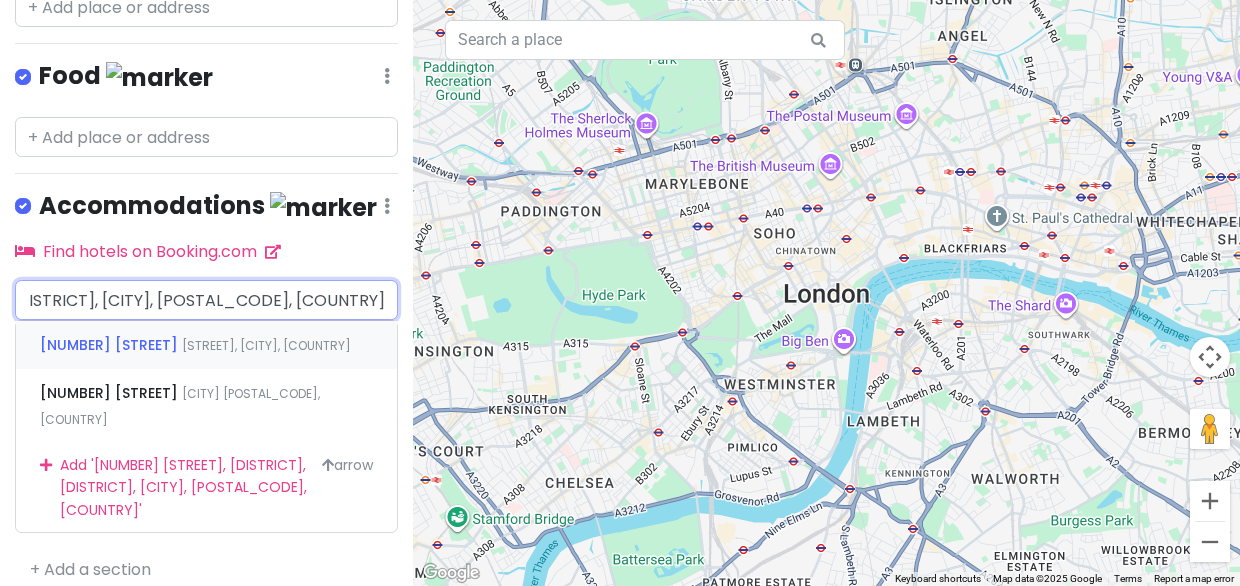 type 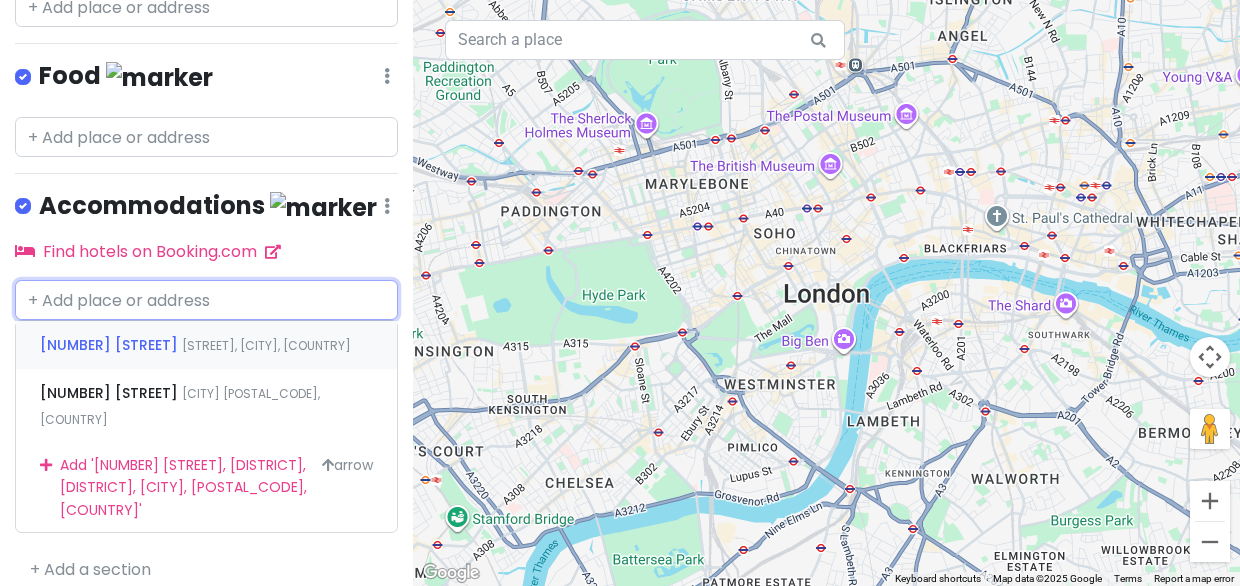 scroll, scrollTop: 0, scrollLeft: 0, axis: both 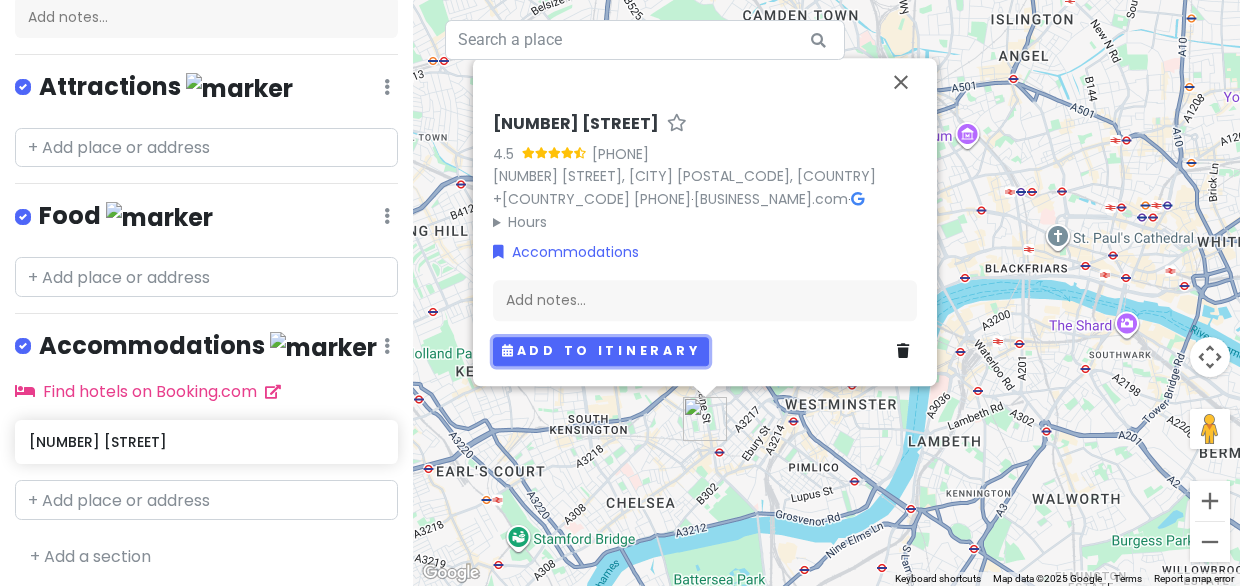 click on "Add to itinerary" at bounding box center [601, 351] 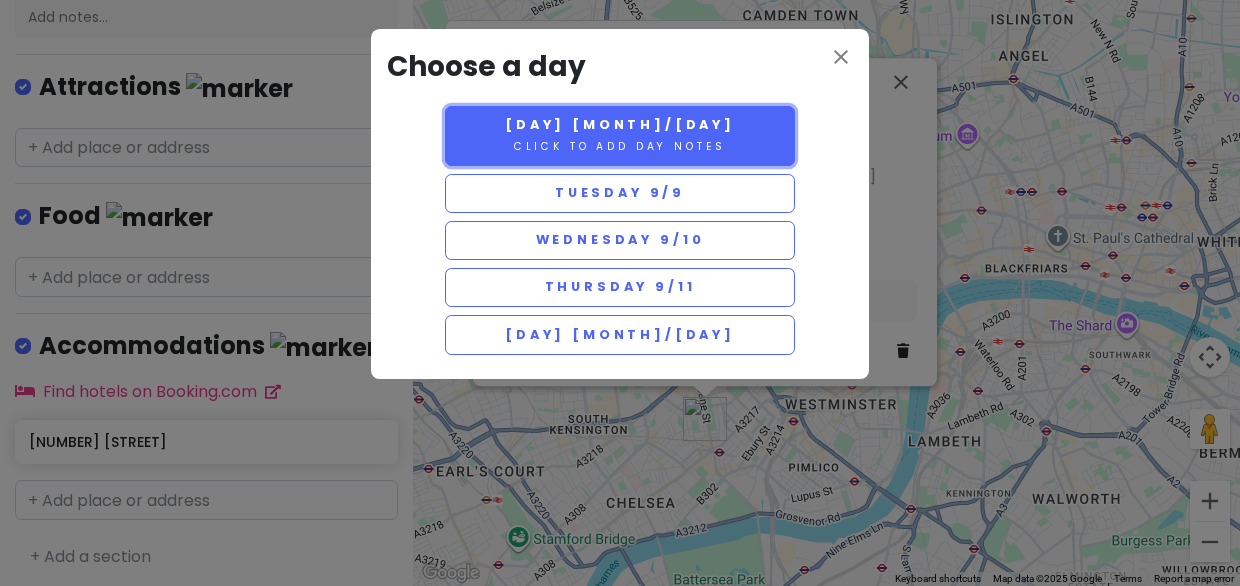 click on "Monday 9/8 Click to add day notes" at bounding box center [620, 136] 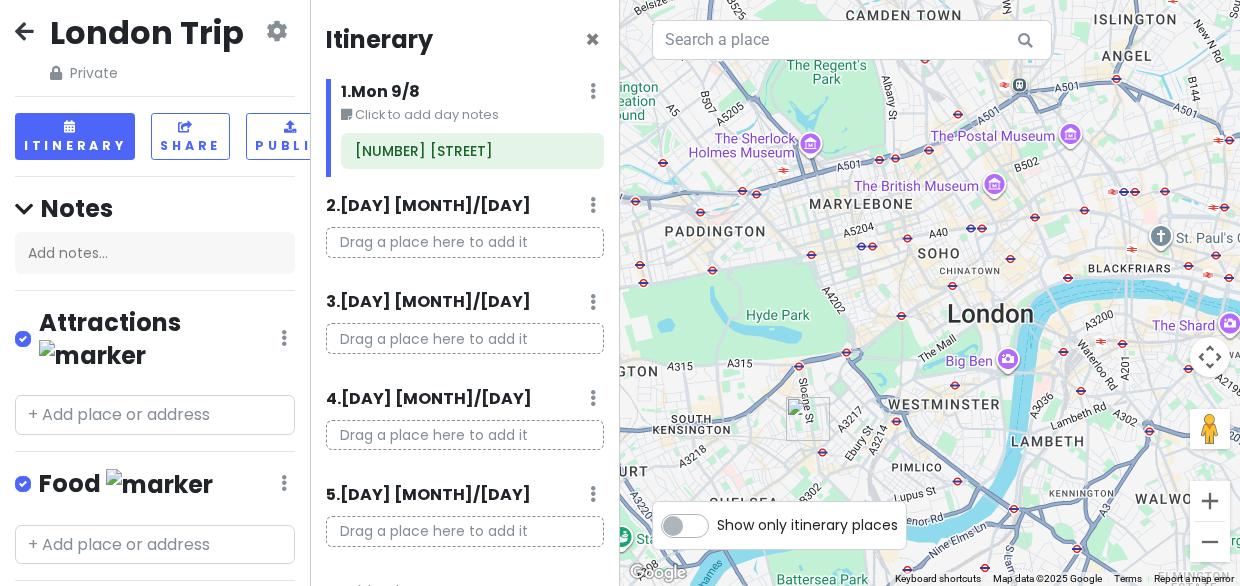 scroll, scrollTop: 0, scrollLeft: 0, axis: both 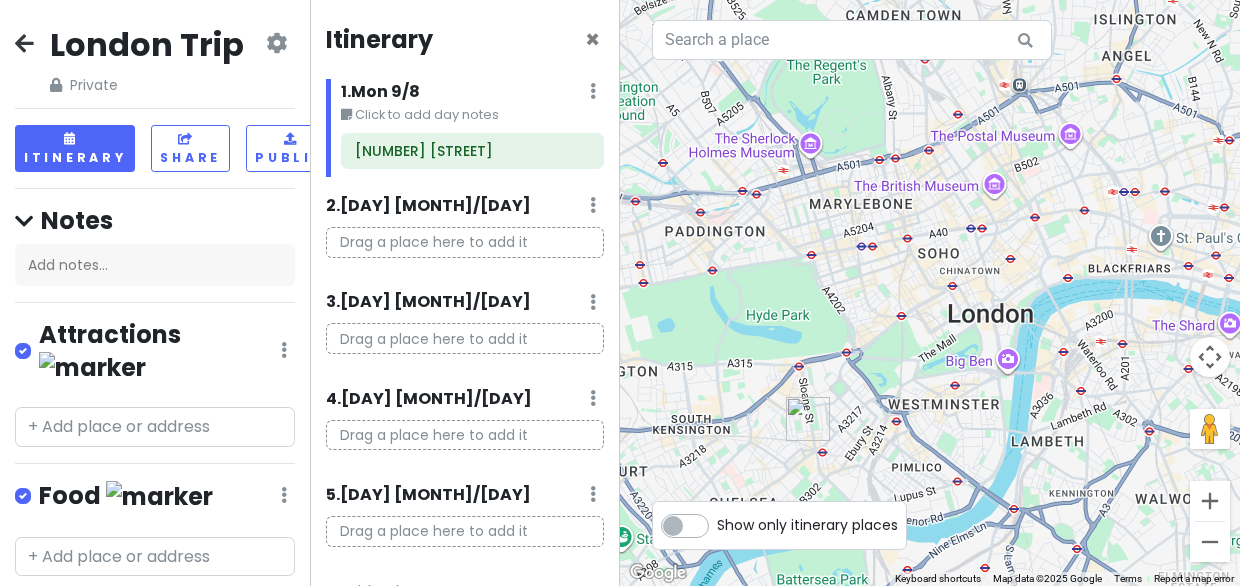 click at bounding box center [593, 91] 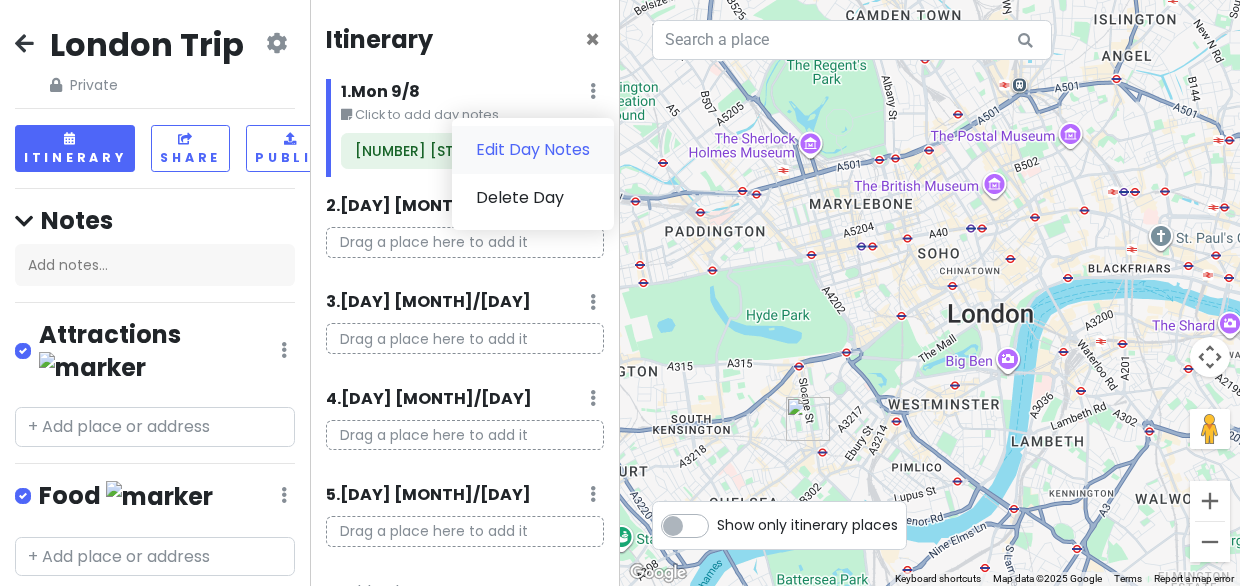 click on "Edit Day Notes" at bounding box center (533, 150) 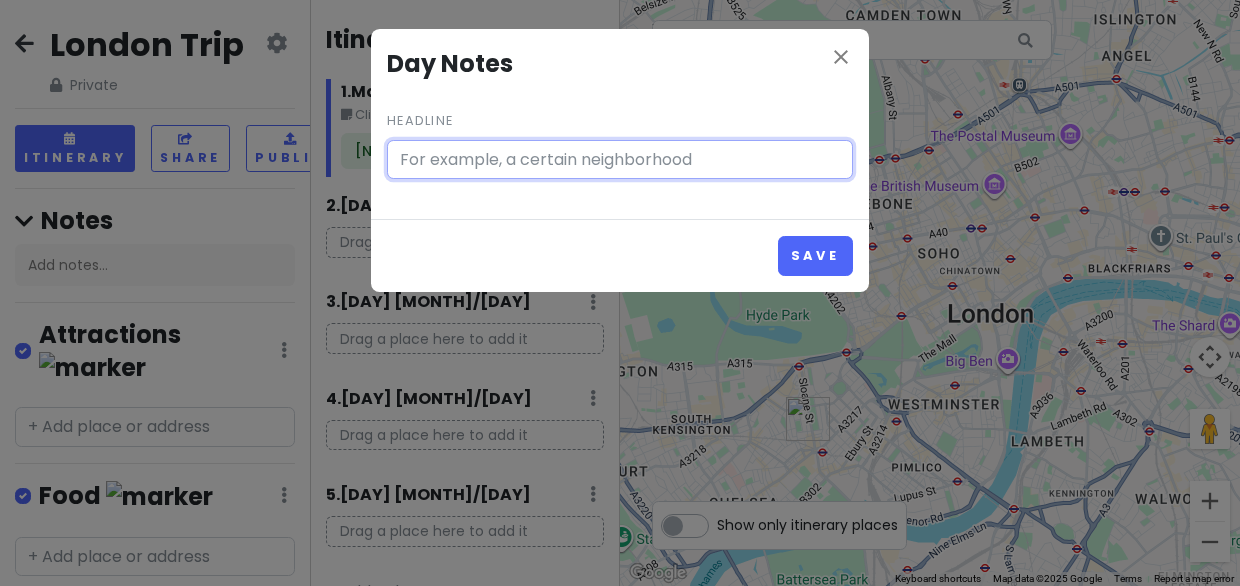 type on "Click to add day notes" 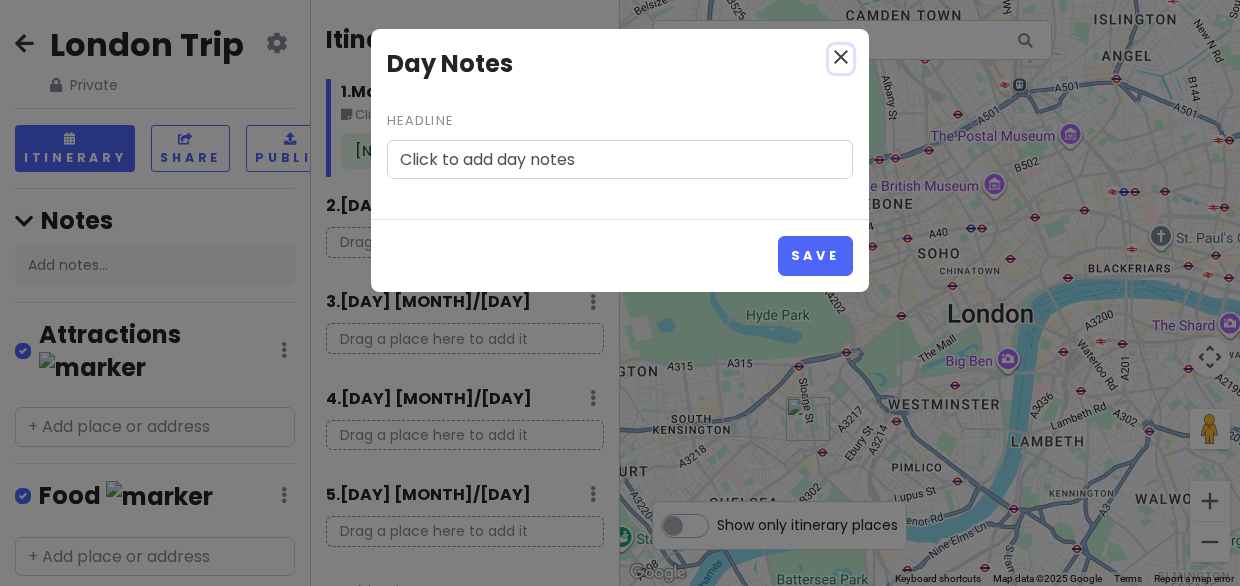 click on "close" at bounding box center (841, 57) 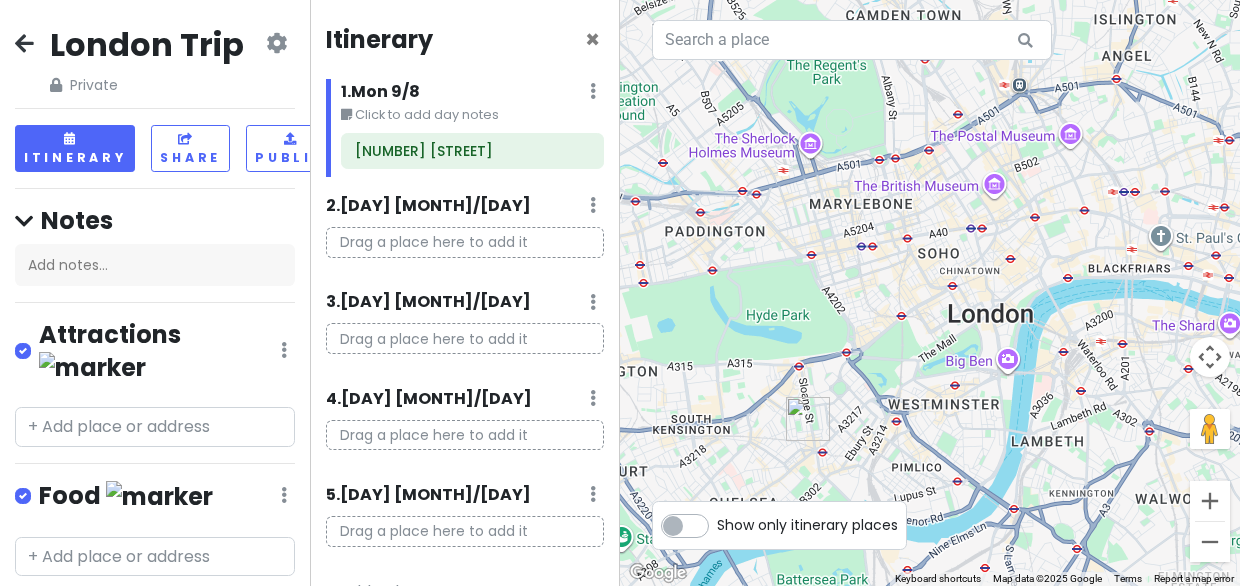 click on "2 .  [DAY] [MONTH]/[DAY] Add Day Notes Delete Day" at bounding box center [465, 210] 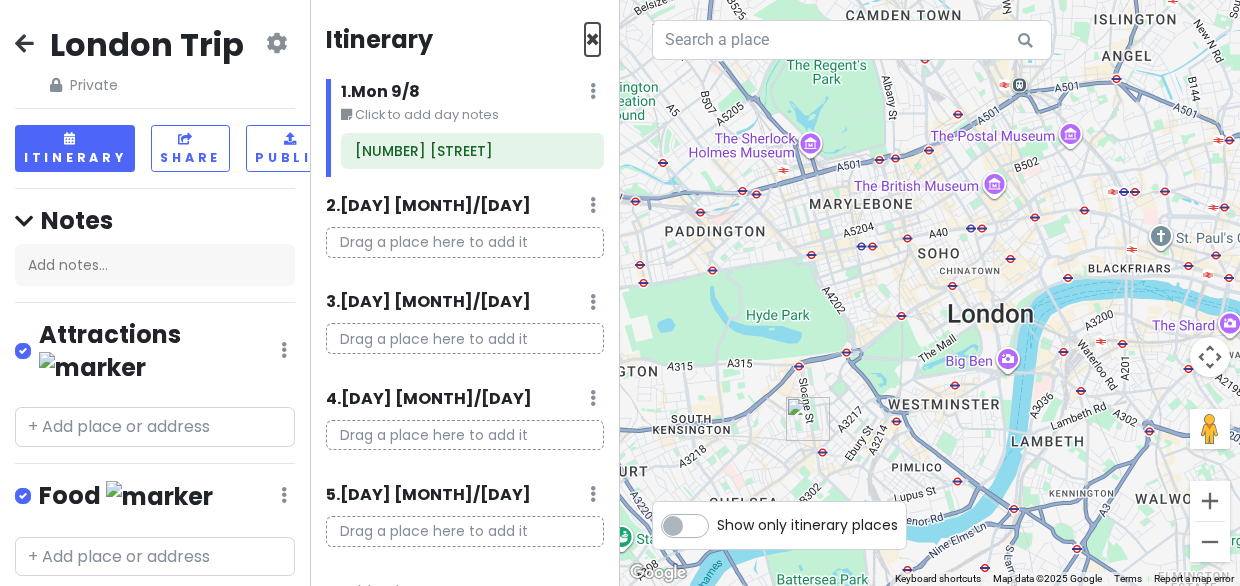 click on "×" at bounding box center (592, 39) 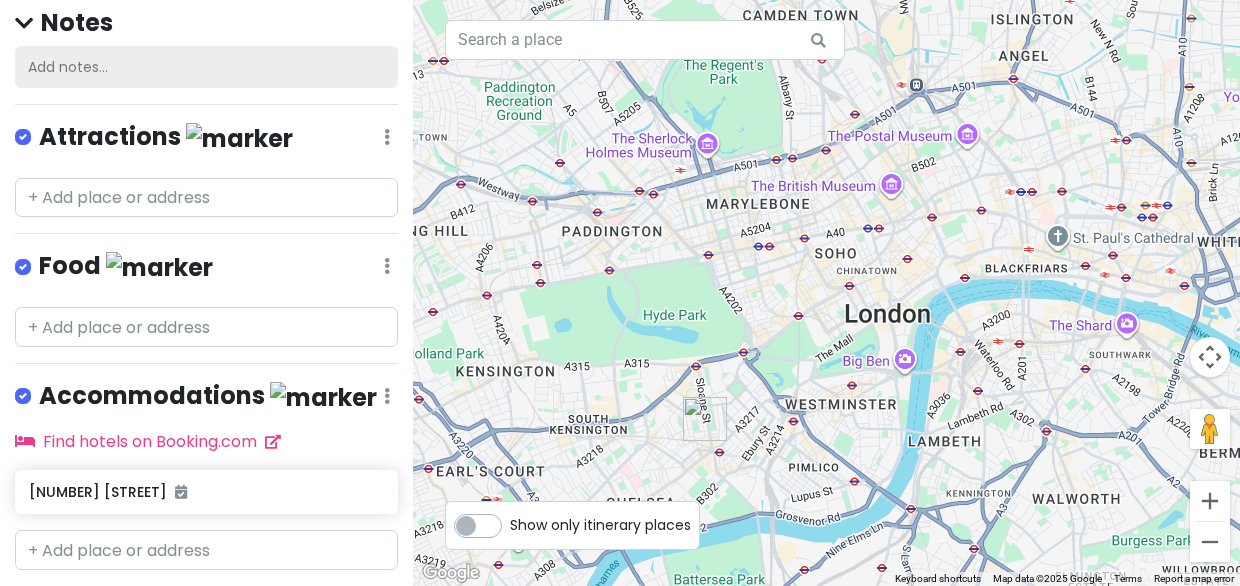 scroll, scrollTop: 248, scrollLeft: 0, axis: vertical 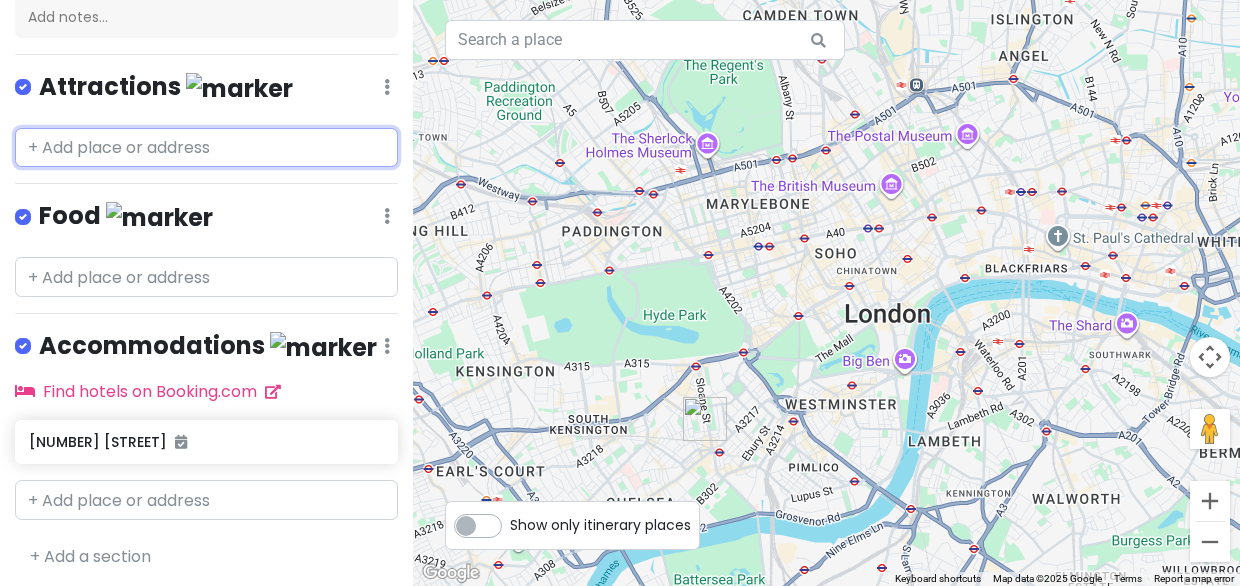 click at bounding box center (206, 148) 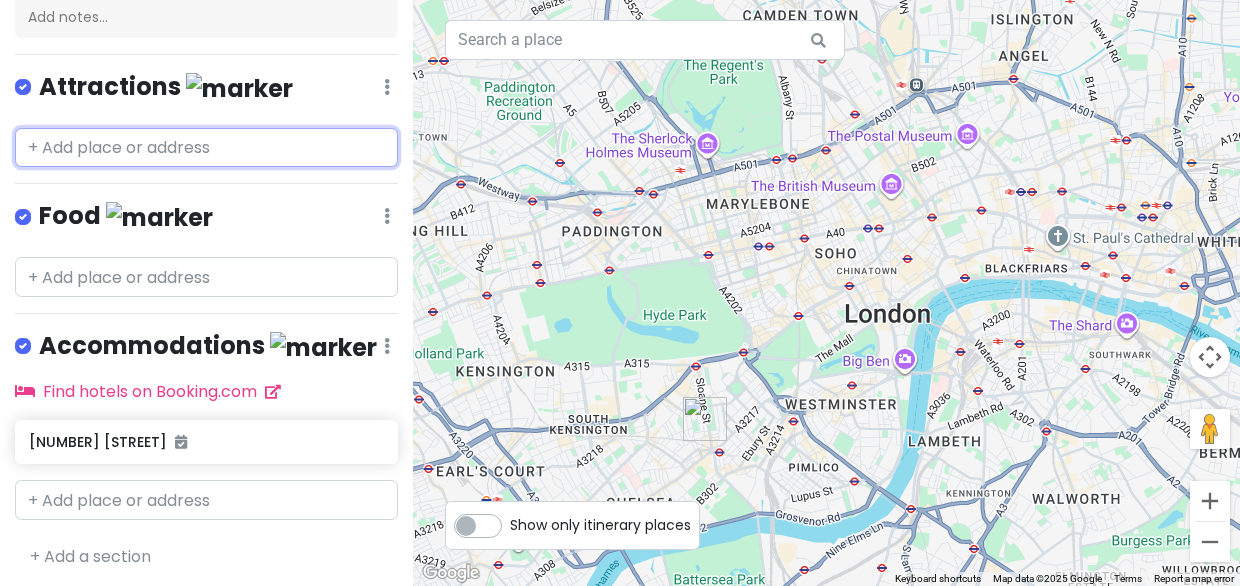 paste on "[NUMBER] [STREET], [CITY] [POSTAL_CODE], [COUNTRY]" 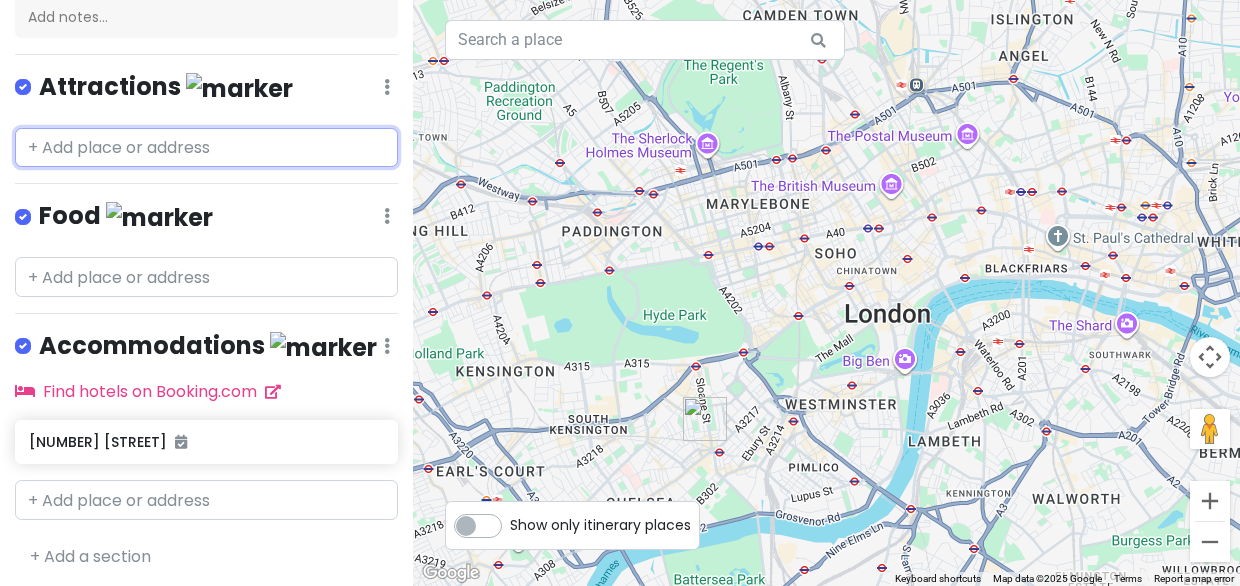 type on "[NUMBER] [STREET], [CITY] [POSTAL_CODE], [COUNTRY]" 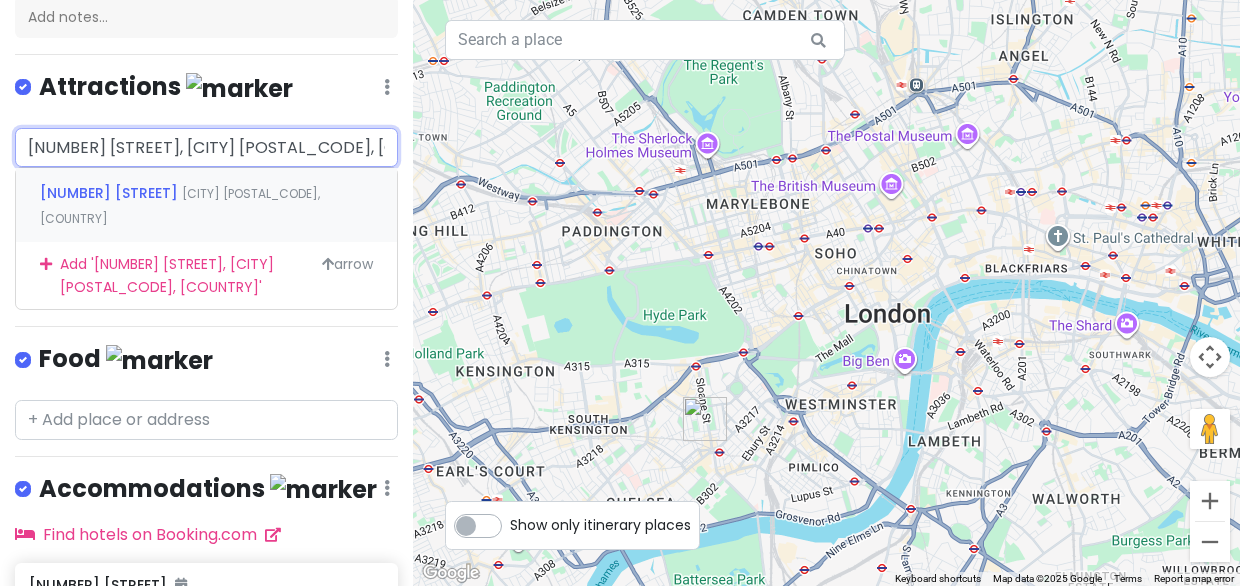 click on "[NUMBER] [STREET]   [CITY] [POSTAL_CODE], [COUNTRY]" at bounding box center [206, 205] 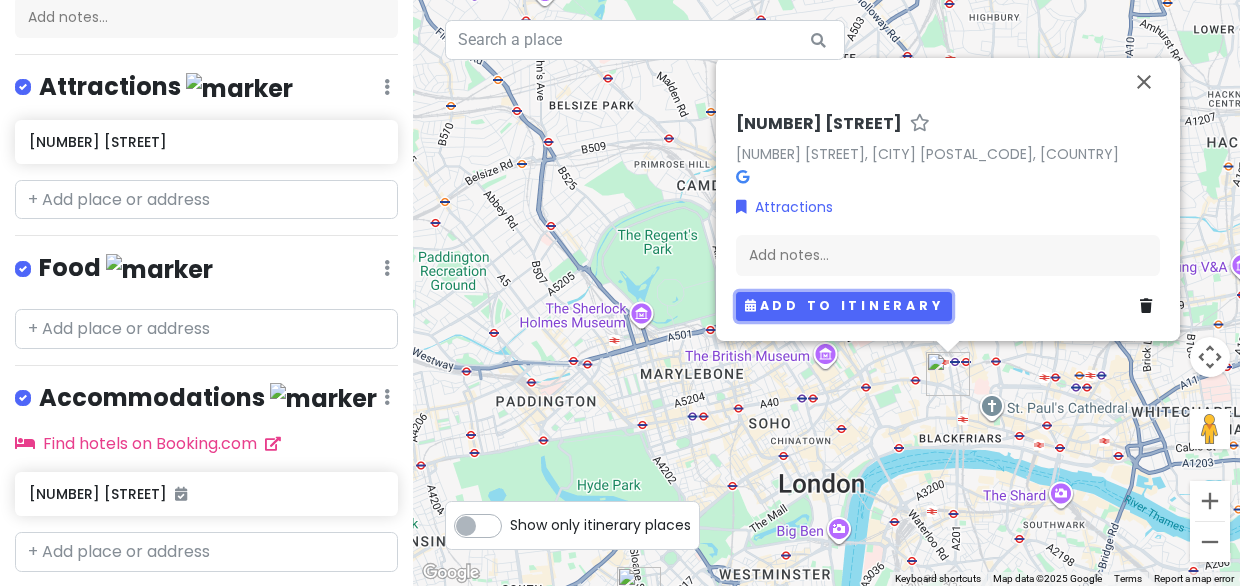 click on "Add to itinerary" at bounding box center [844, 306] 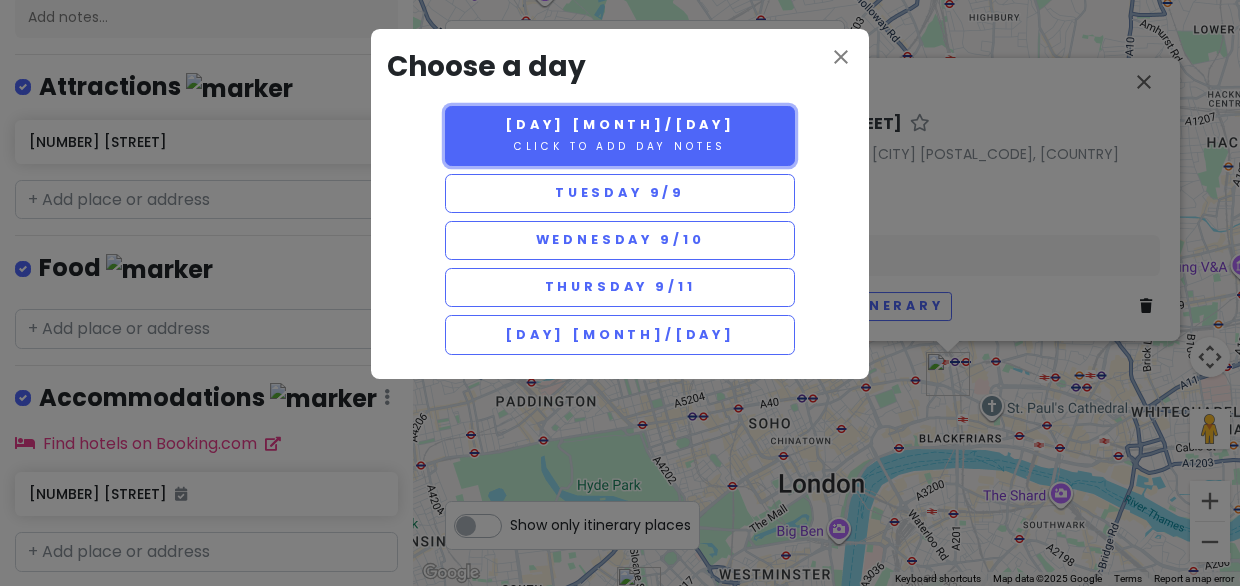 click on "Monday 9/8 Click to add day notes" at bounding box center [620, 136] 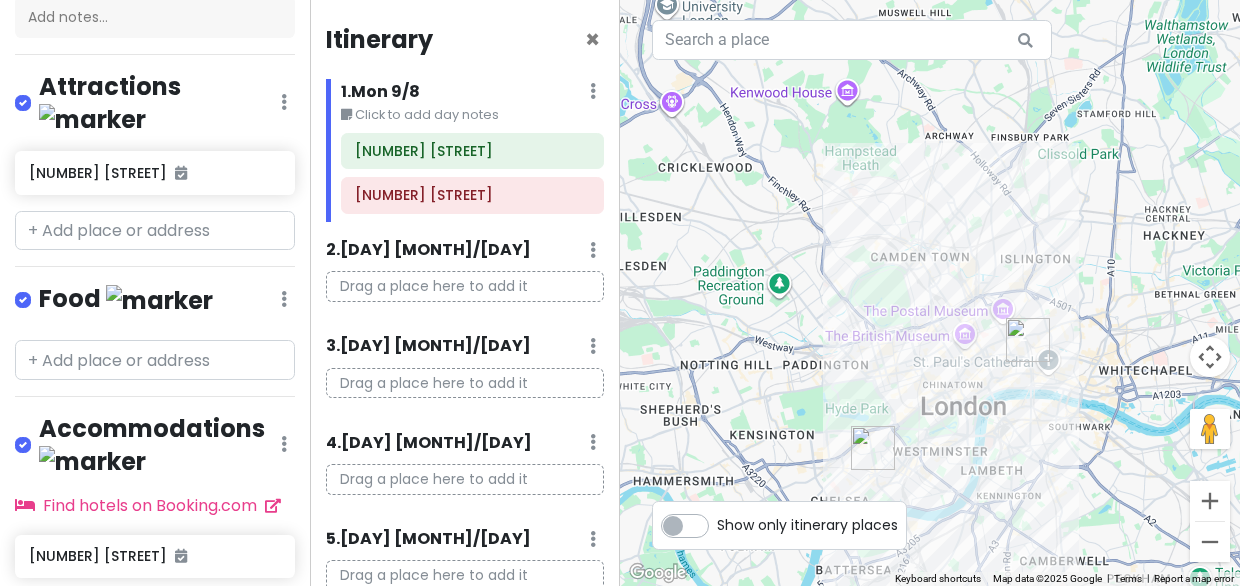 click on "Click to add day notes" at bounding box center [472, 115] 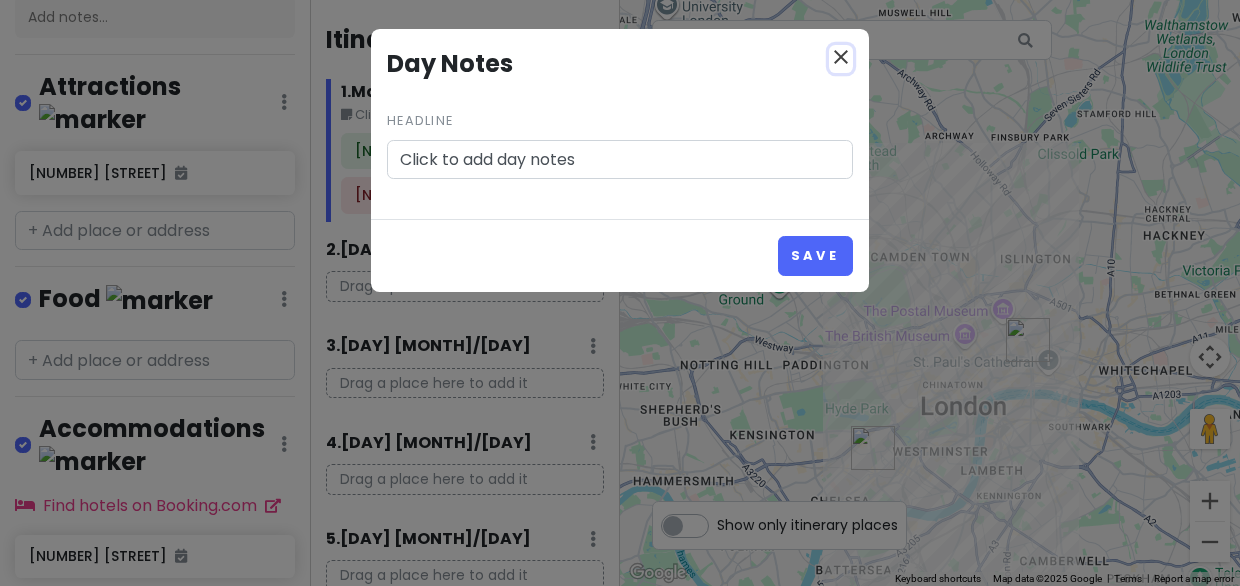 drag, startPoint x: 832, startPoint y: 49, endPoint x: 815, endPoint y: 65, distance: 23.345236 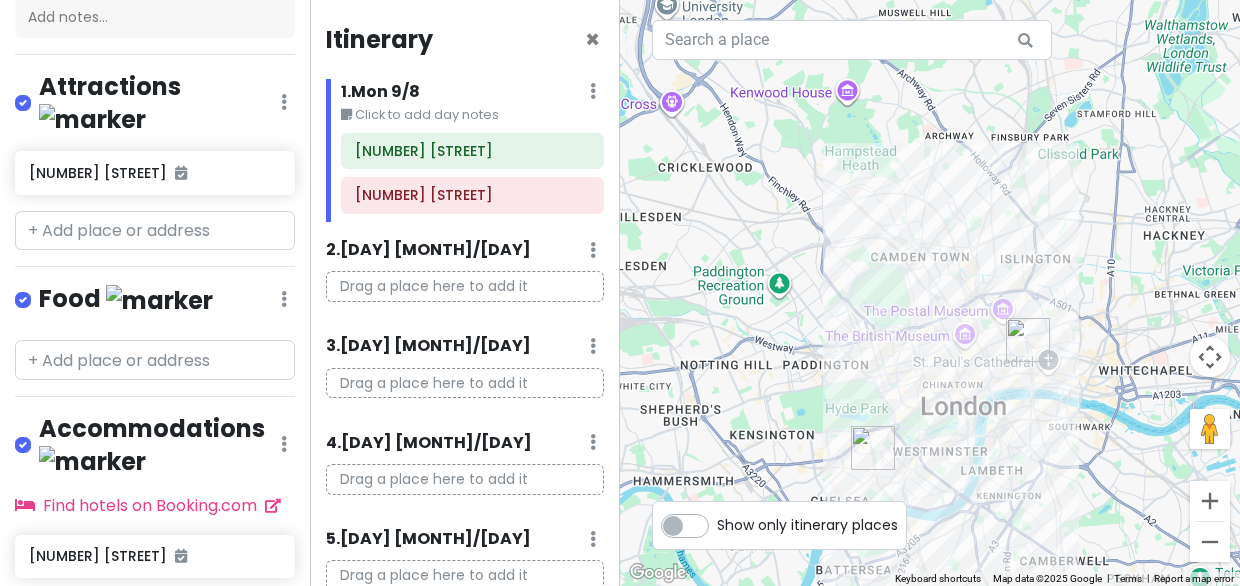 click on "1 .  [DAY] [MONTH]/[DAY] Edit Day Notes Delete Day" at bounding box center (472, 96) 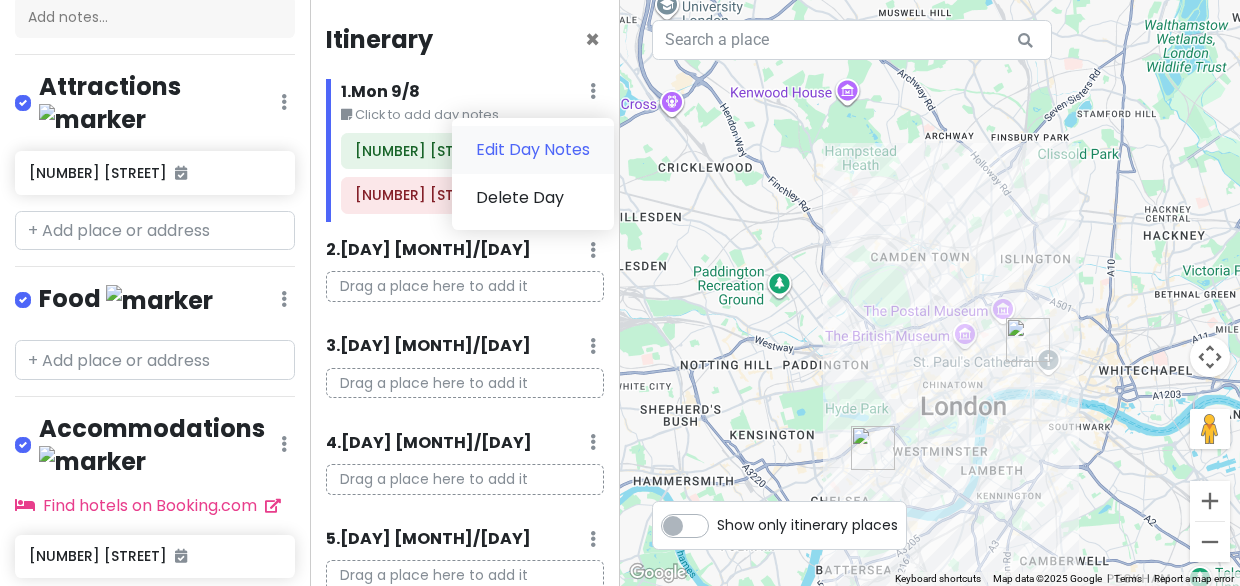 click on "Edit Day Notes" at bounding box center [533, 150] 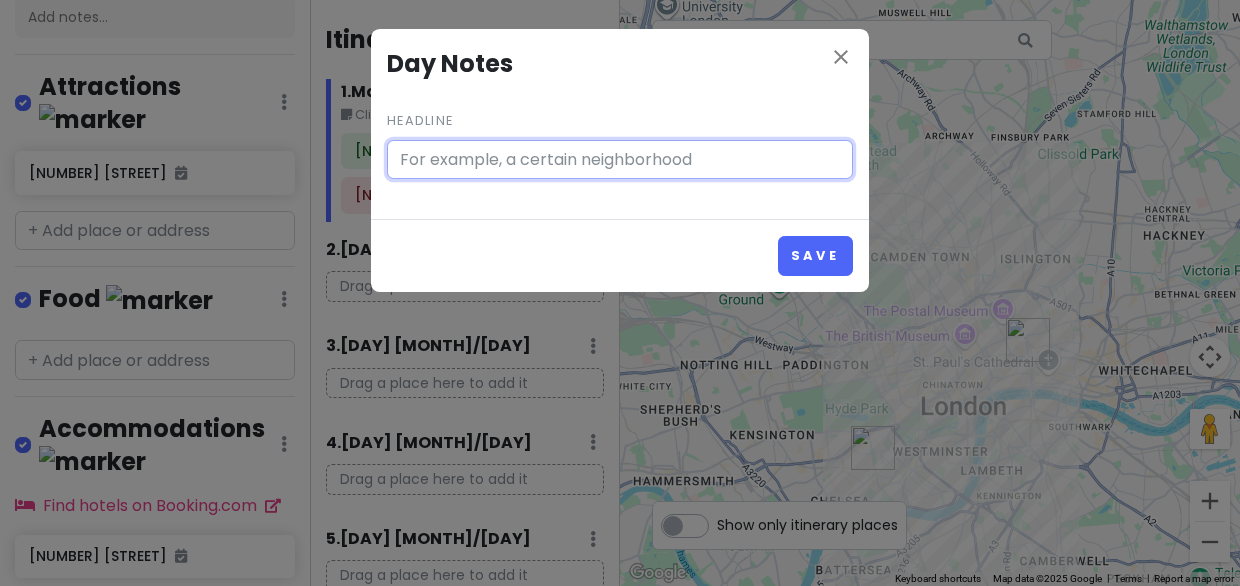type on "Click to add day notes" 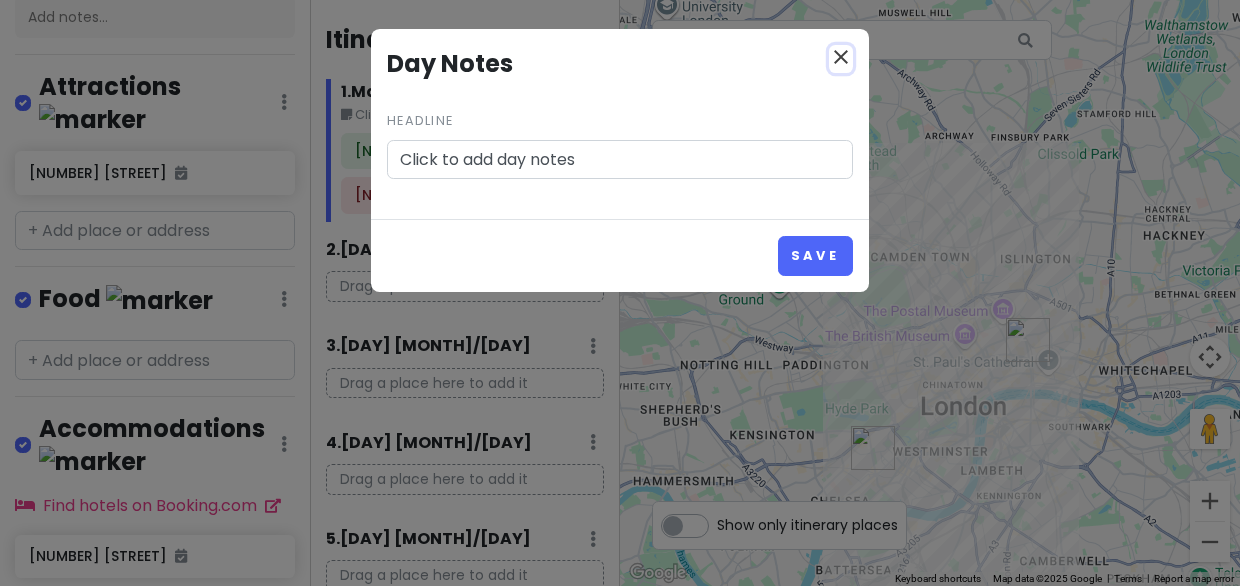 click on "close" at bounding box center [841, 57] 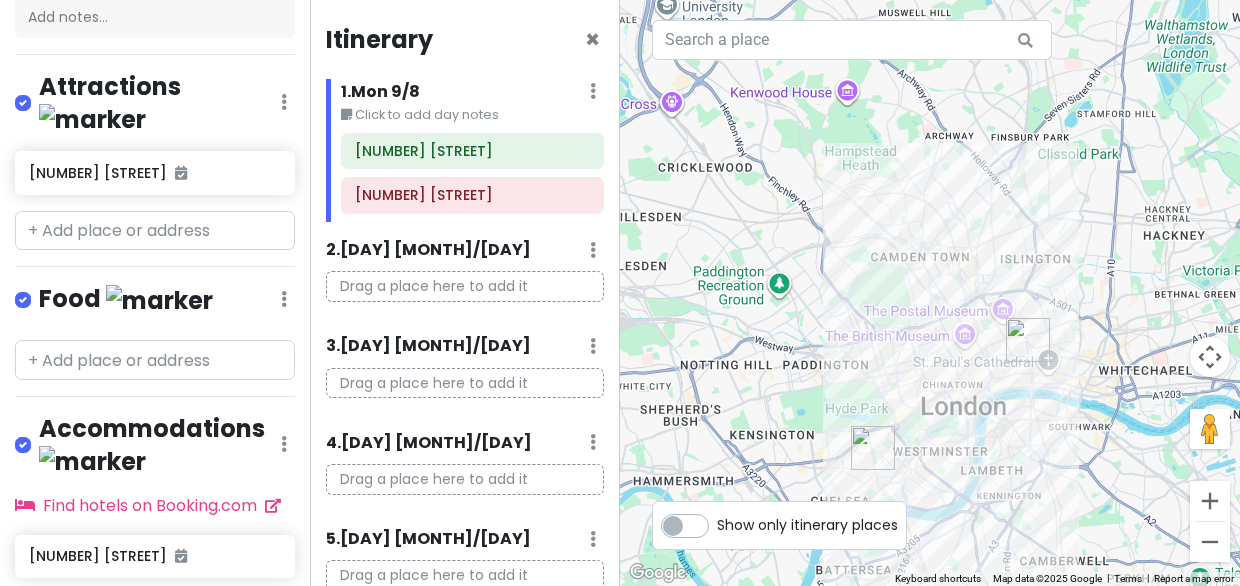 scroll, scrollTop: 48, scrollLeft: 0, axis: vertical 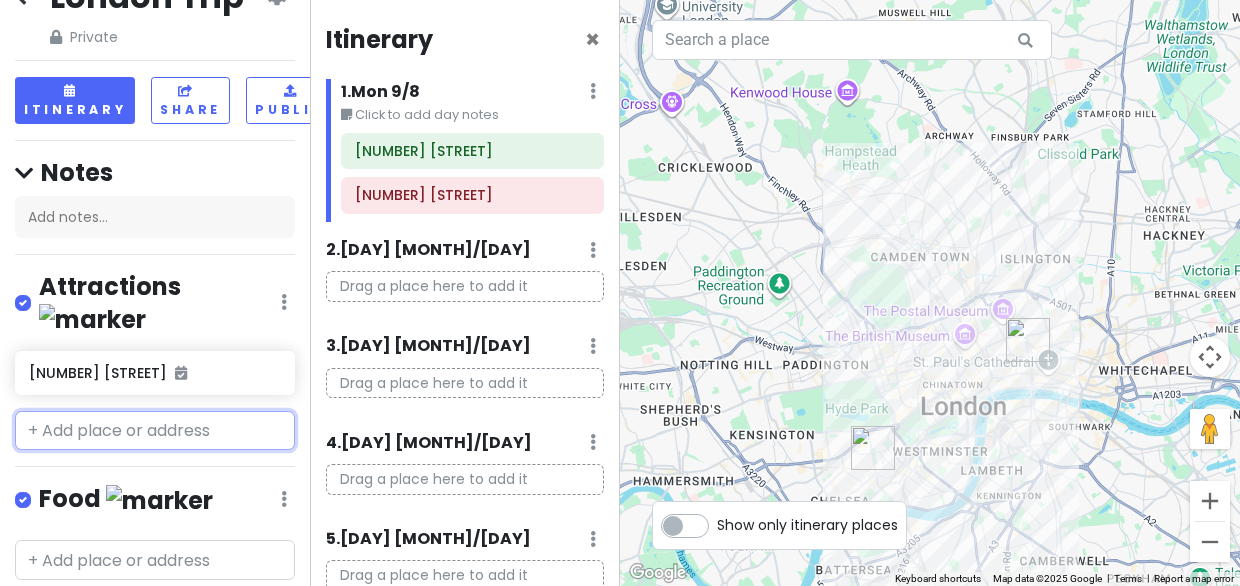 click at bounding box center (155, 431) 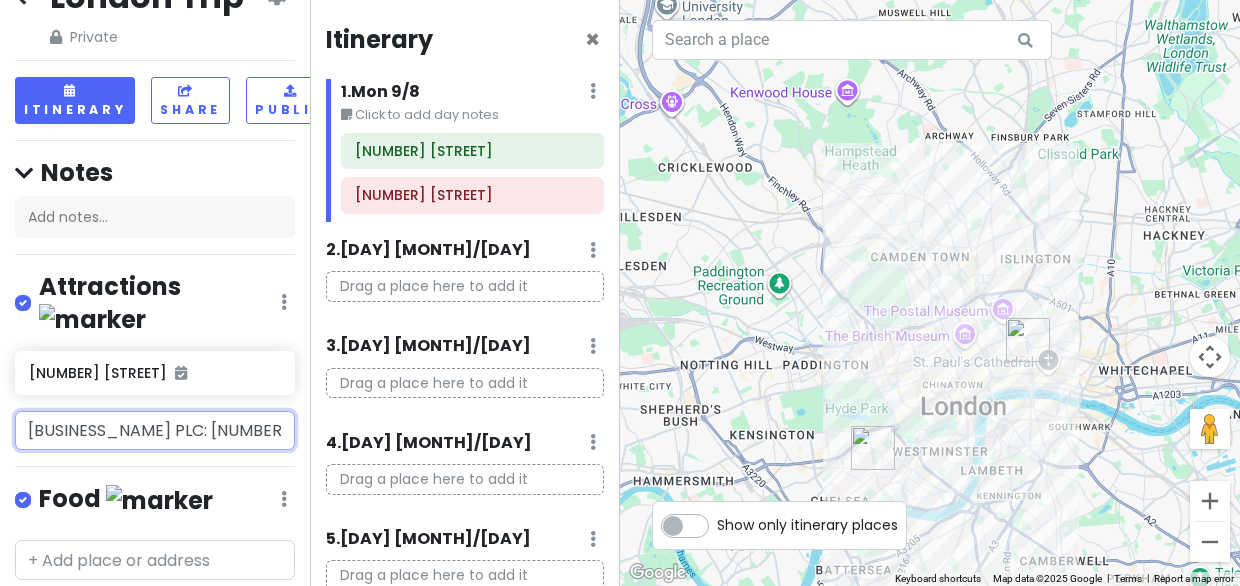 scroll, scrollTop: 0, scrollLeft: 200, axis: horizontal 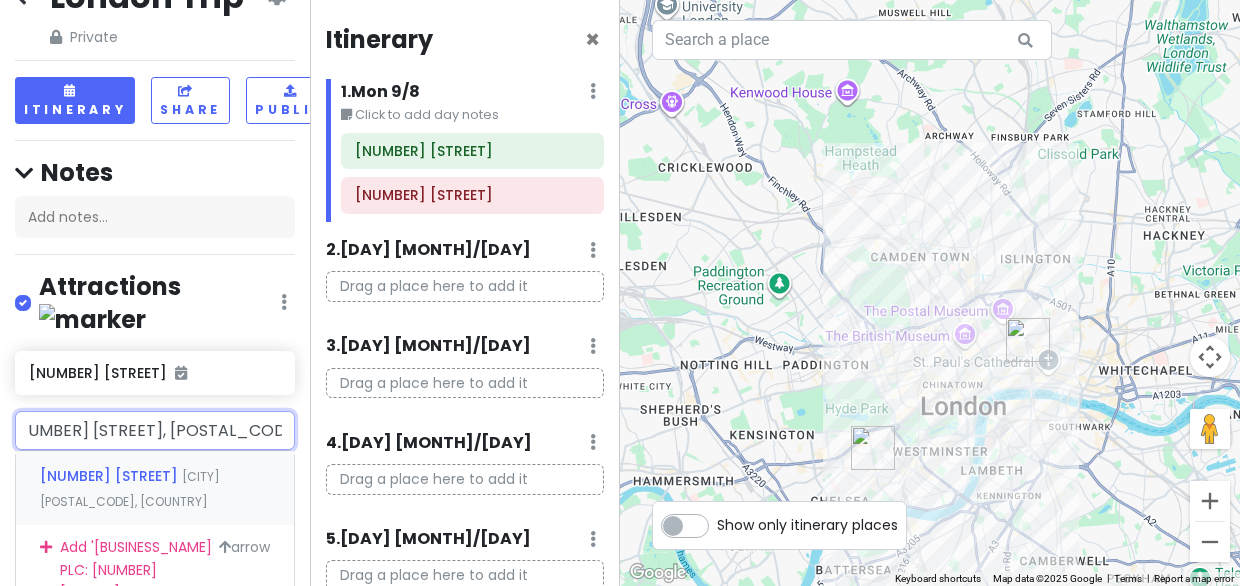 click on "[NUMBER] [STREET]" at bounding box center (111, 476) 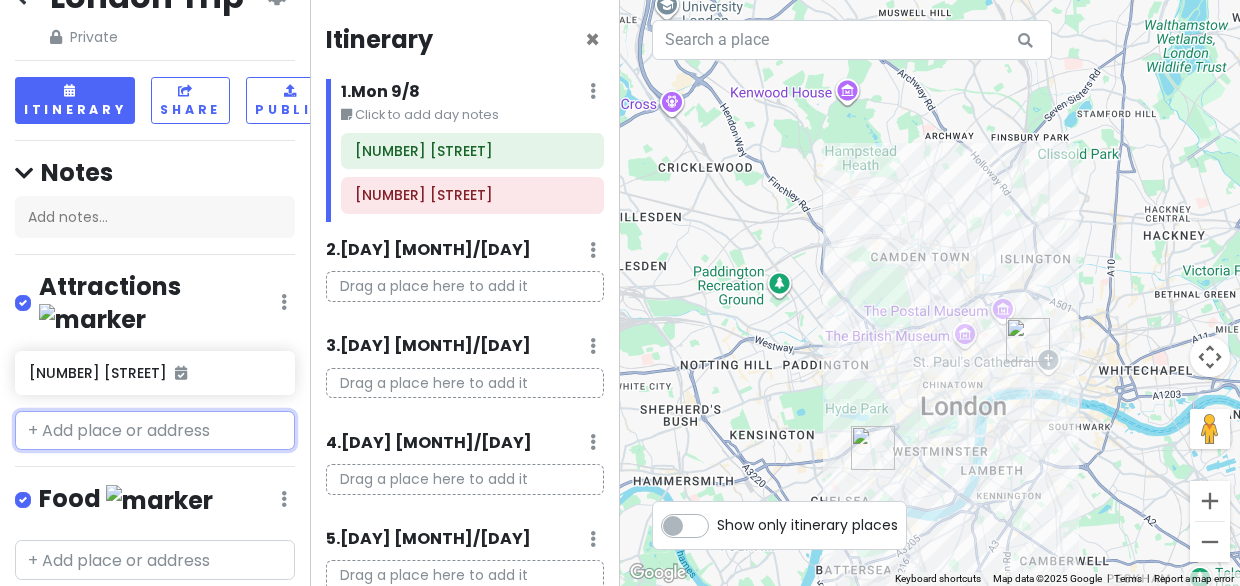 scroll, scrollTop: 0, scrollLeft: 0, axis: both 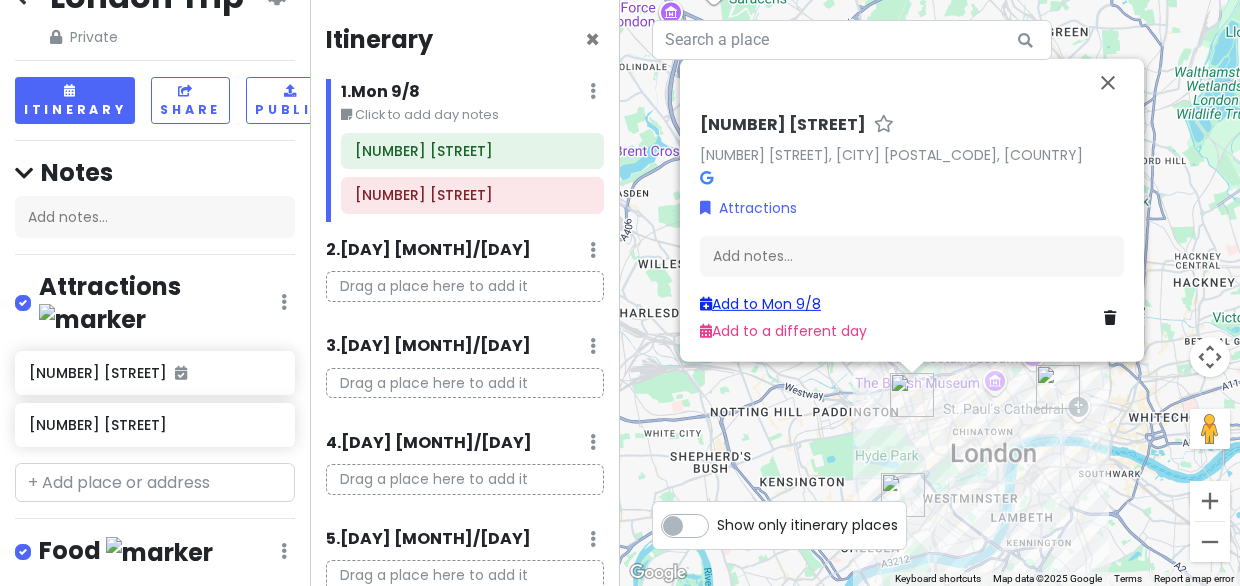 click on "Add to   [DAY] [MONTH]/[DAY]" at bounding box center [760, 304] 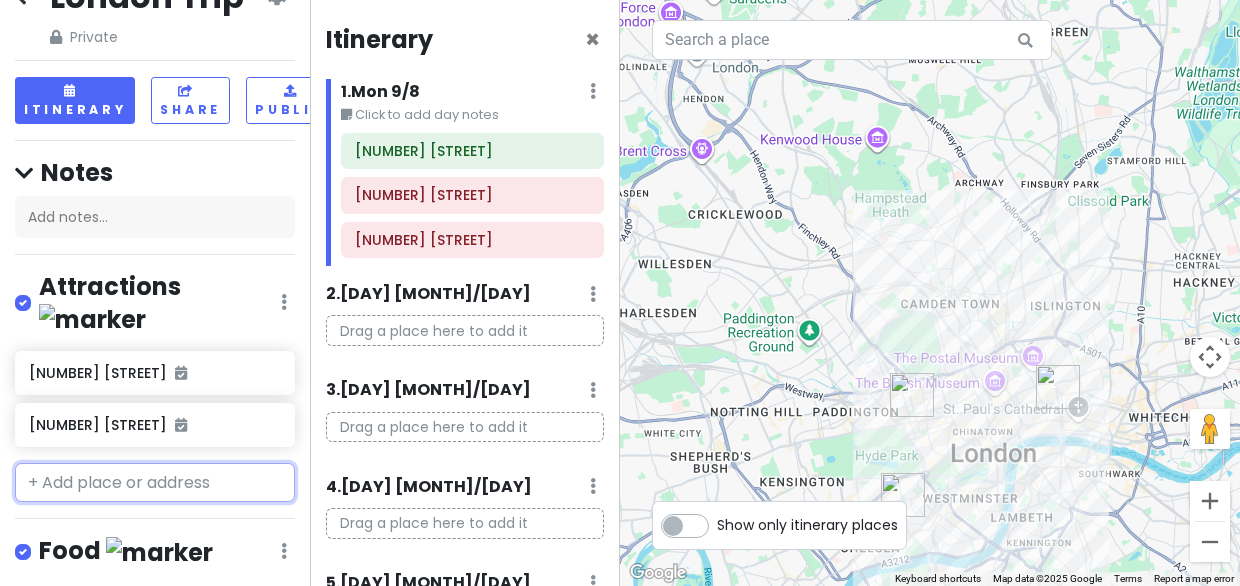 paste on "[BUSINESS_NAME] Plc: [NUMBER] [STREET], [POSTAL_CODE]" 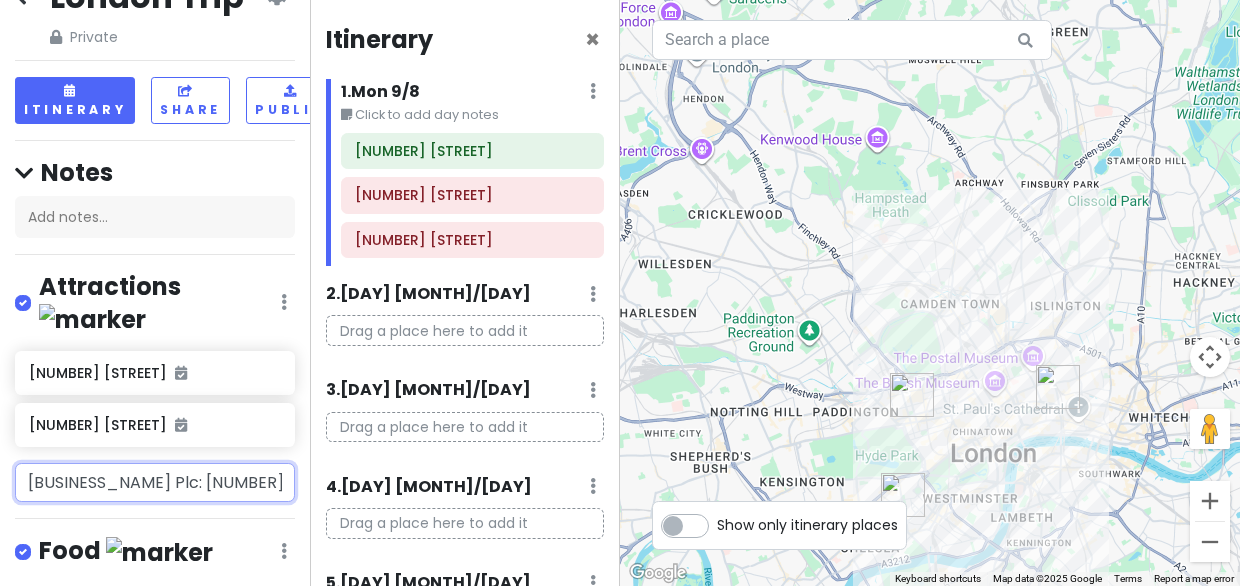 scroll, scrollTop: 0, scrollLeft: 182, axis: horizontal 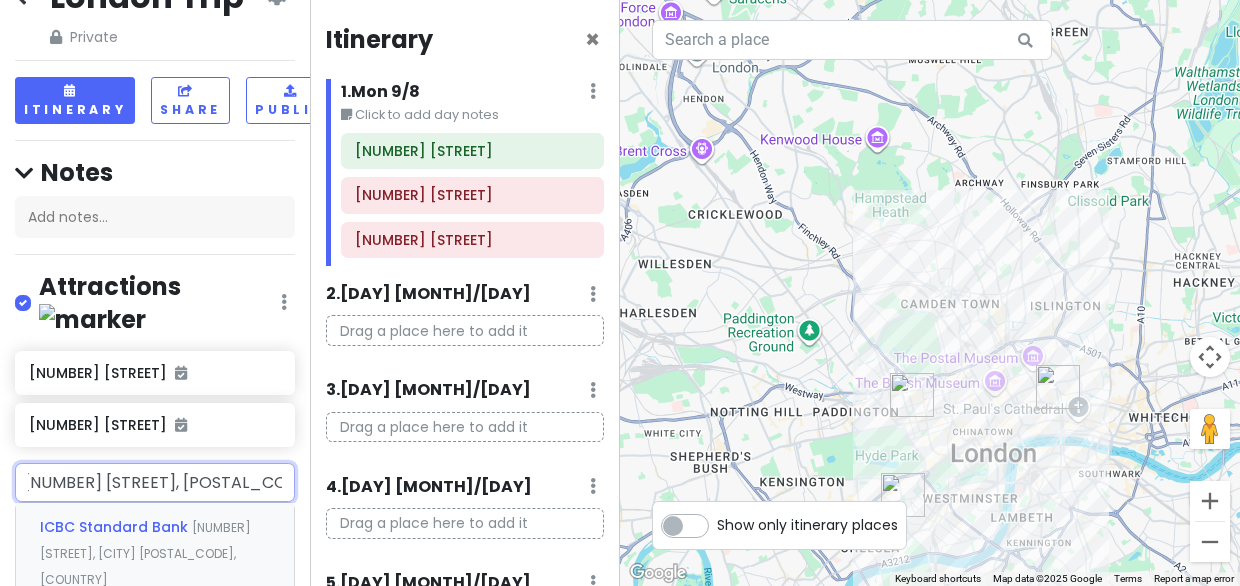 click on "ICBC Standard Bank" at bounding box center (116, 527) 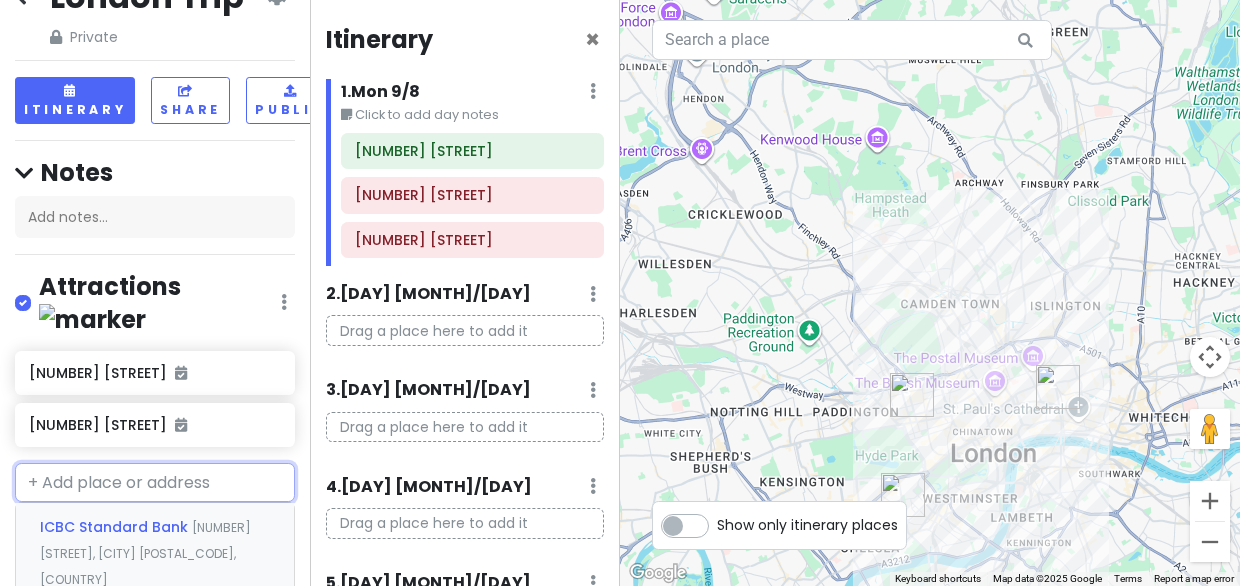 scroll, scrollTop: 0, scrollLeft: 0, axis: both 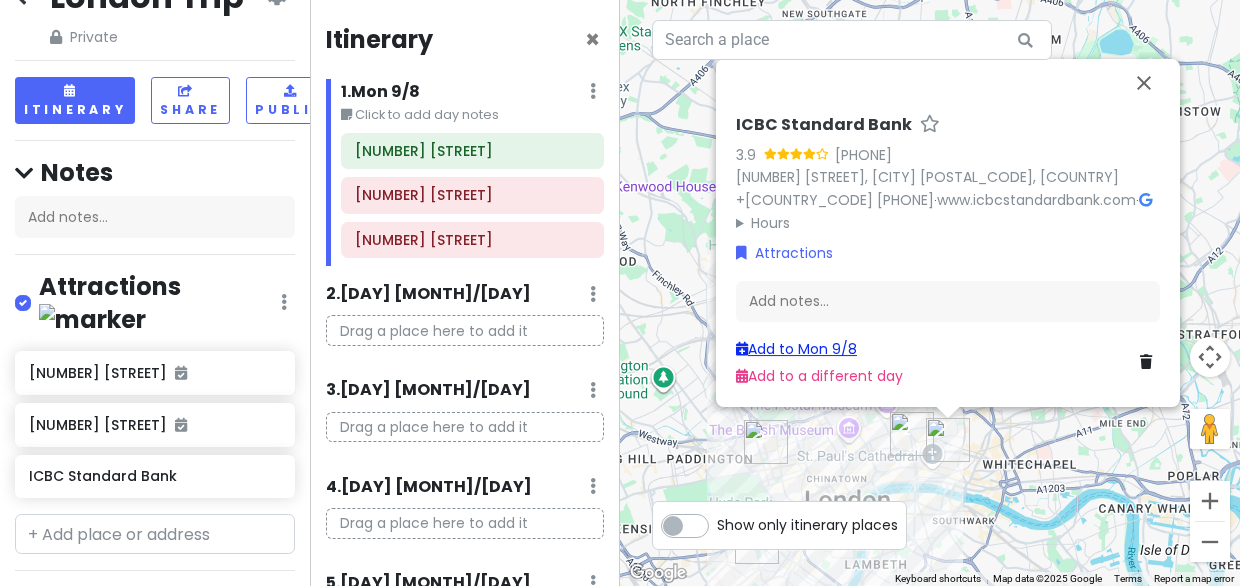 click on "Add to   [DAY] [MONTH]/[DAY]" at bounding box center [796, 349] 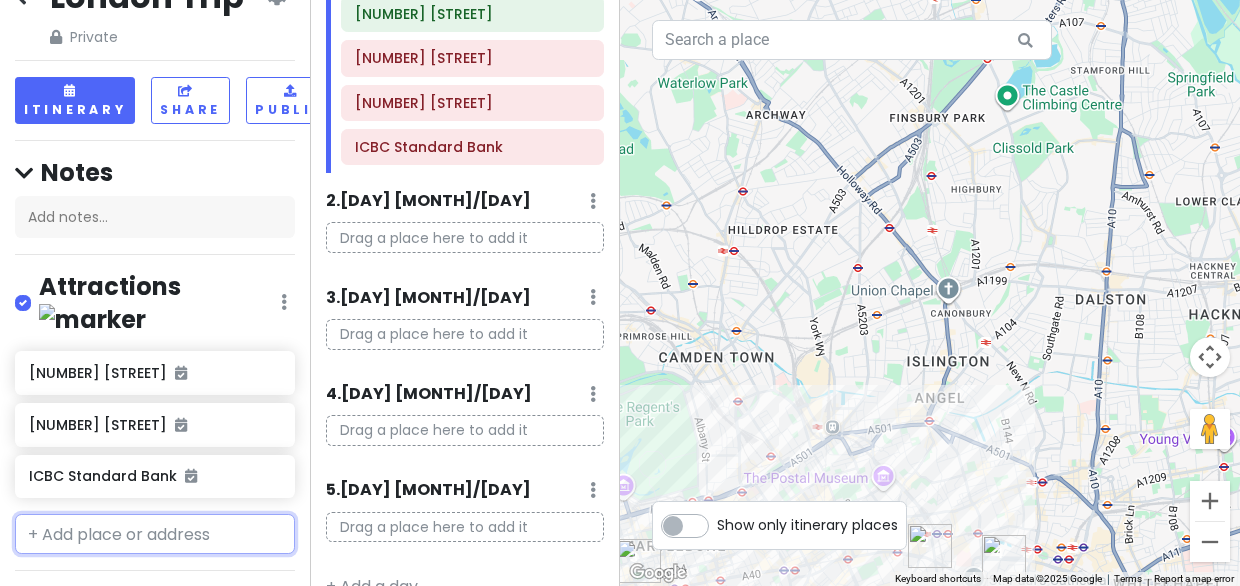 scroll, scrollTop: 170, scrollLeft: 0, axis: vertical 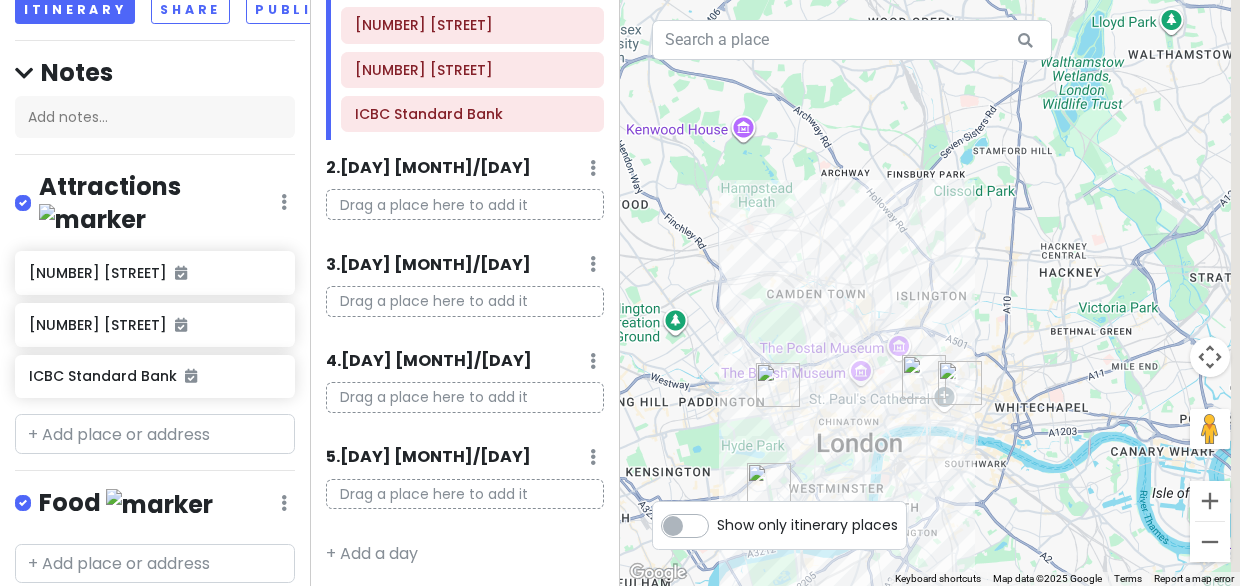 drag, startPoint x: 952, startPoint y: 379, endPoint x: 900, endPoint y: 233, distance: 154.98387 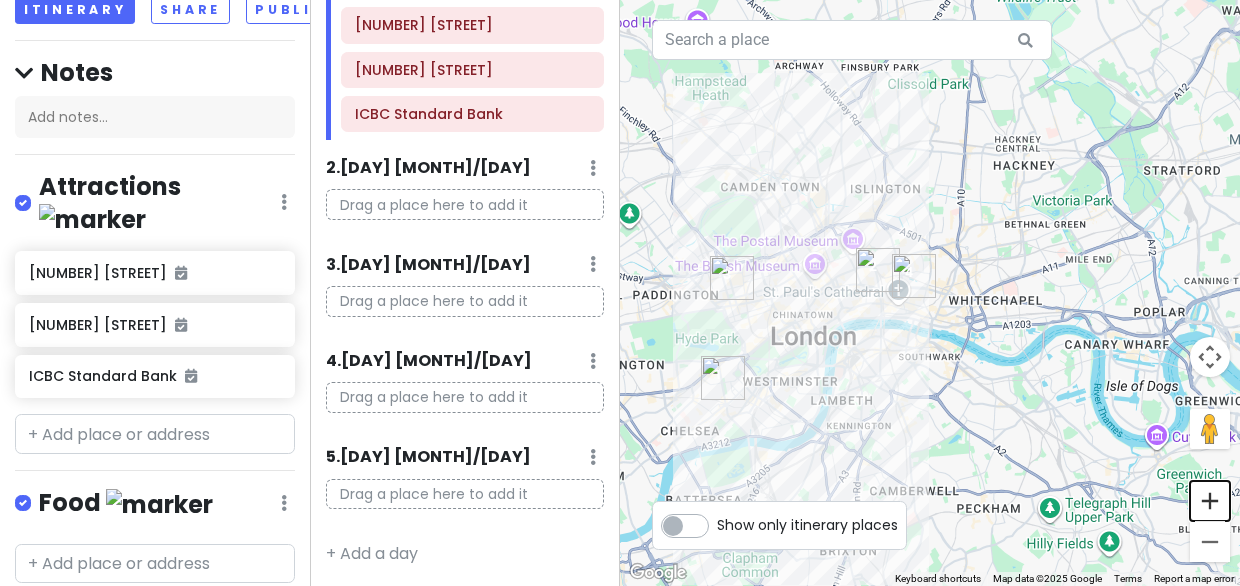 click at bounding box center [1210, 501] 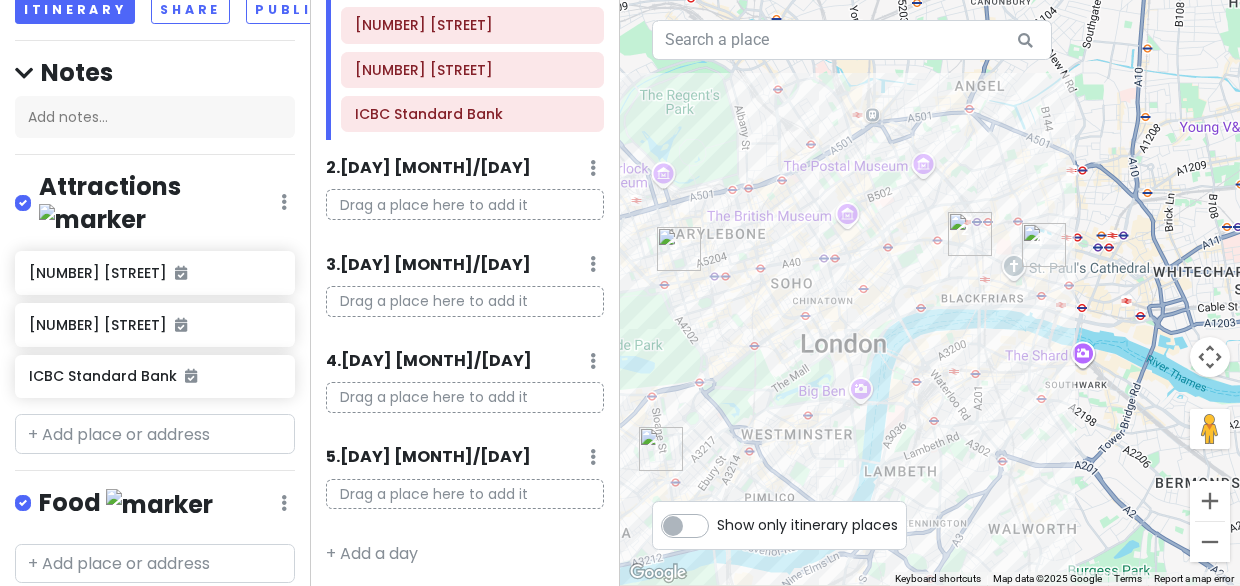 drag, startPoint x: 806, startPoint y: 412, endPoint x: 904, endPoint y: 293, distance: 154.15901 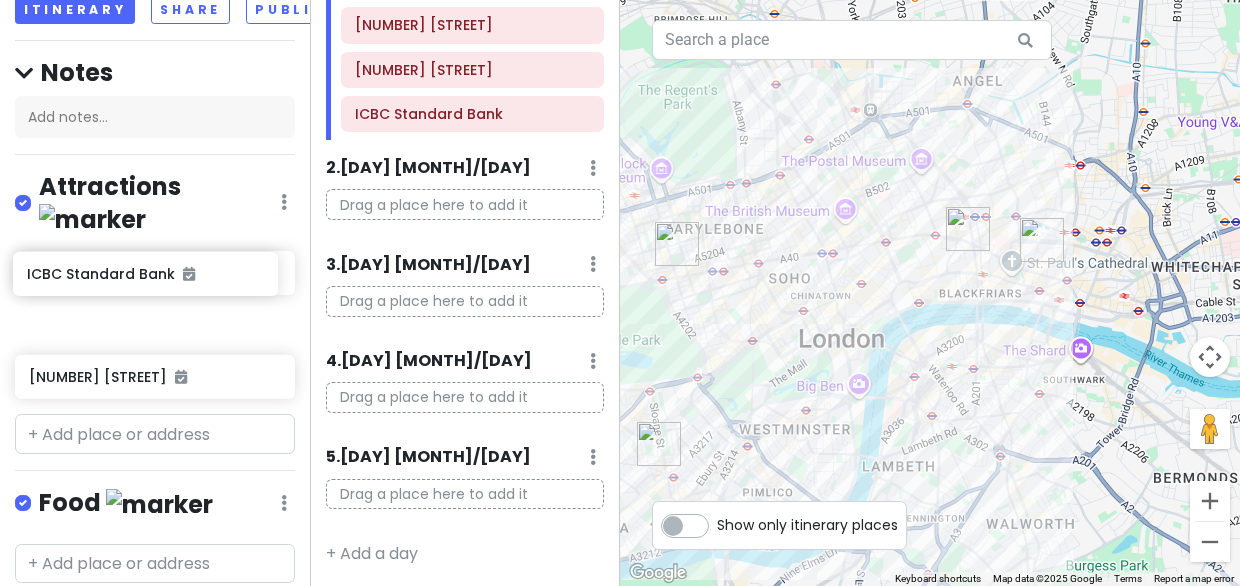 drag, startPoint x: 167, startPoint y: 353, endPoint x: 165, endPoint y: 285, distance: 68.0294 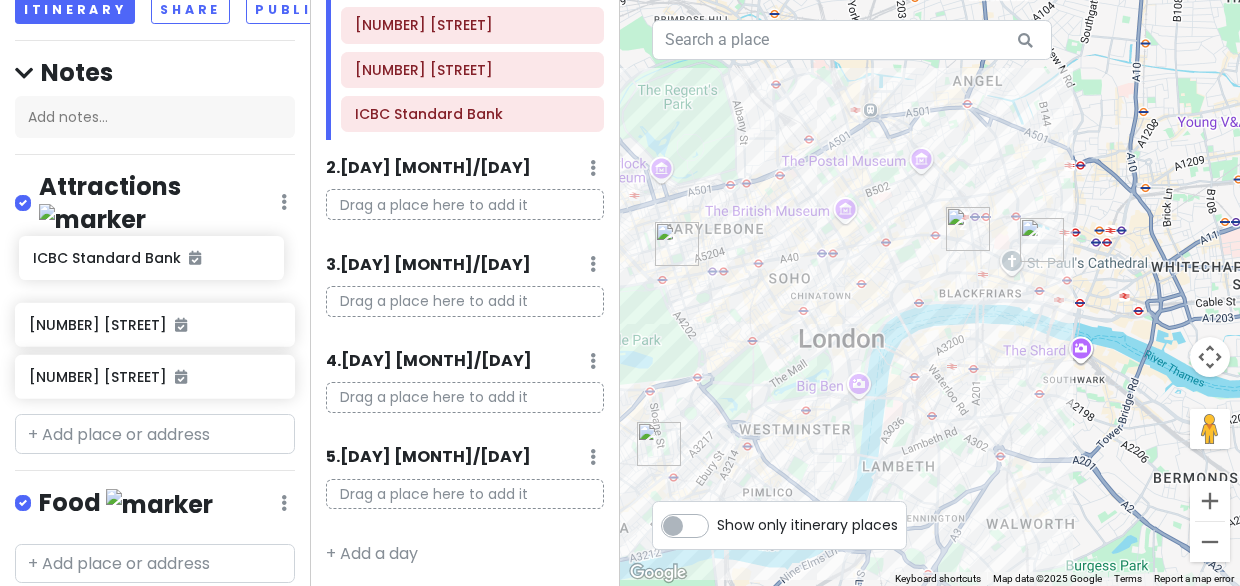 drag, startPoint x: 150, startPoint y: 283, endPoint x: 154, endPoint y: 241, distance: 42.190044 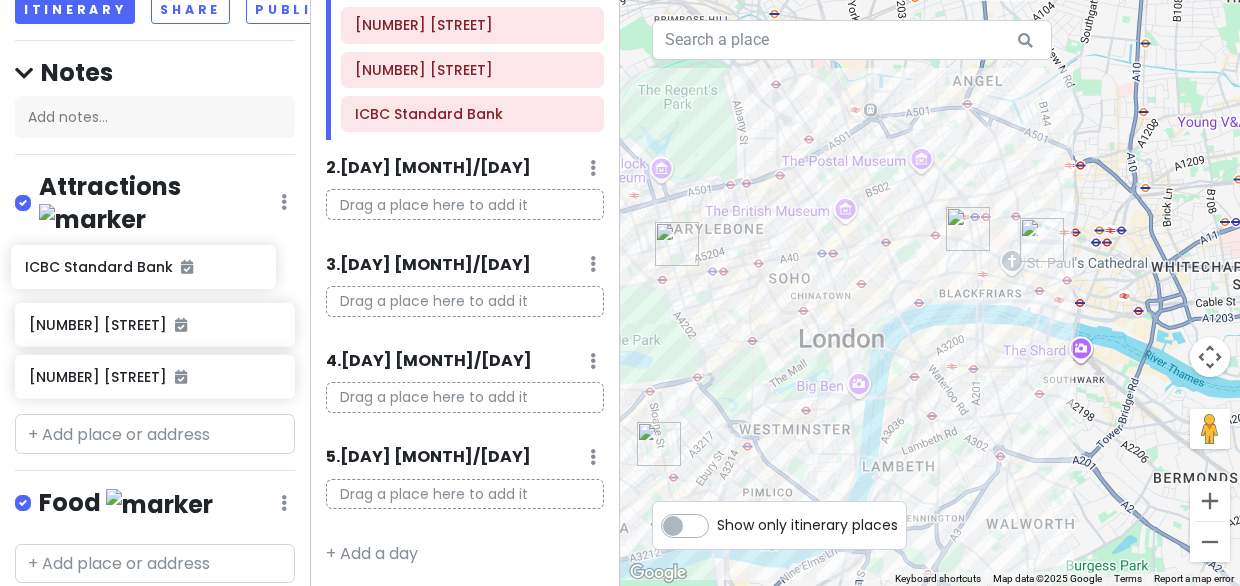 drag, startPoint x: 174, startPoint y: 248, endPoint x: 164, endPoint y: 303, distance: 55.9017 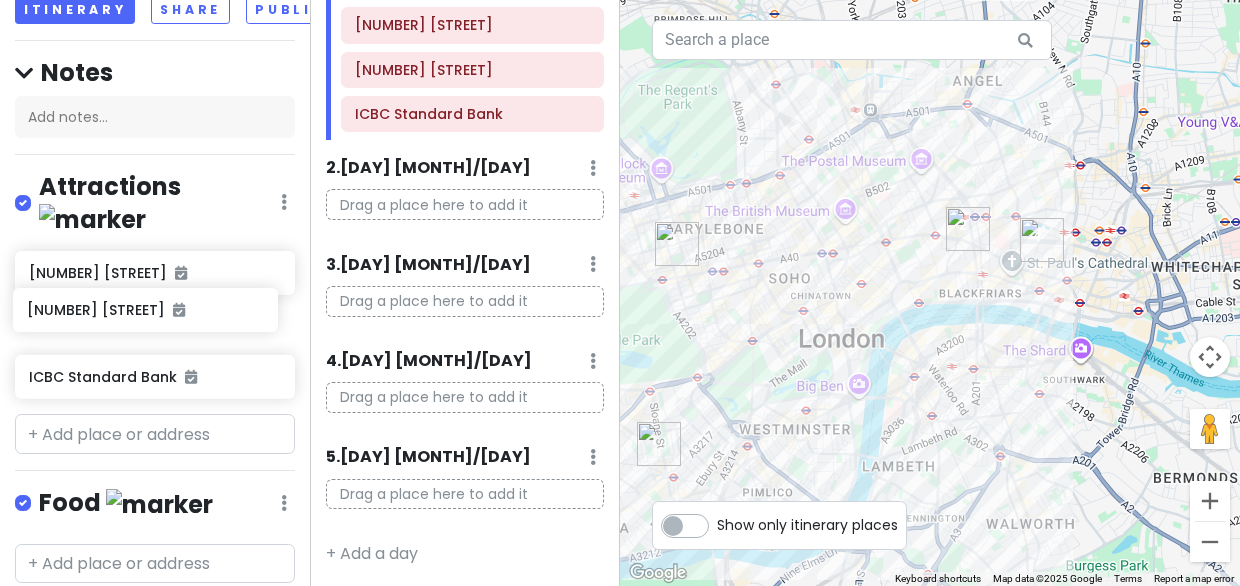 drag, startPoint x: 156, startPoint y: 346, endPoint x: 151, endPoint y: 305, distance: 41.303753 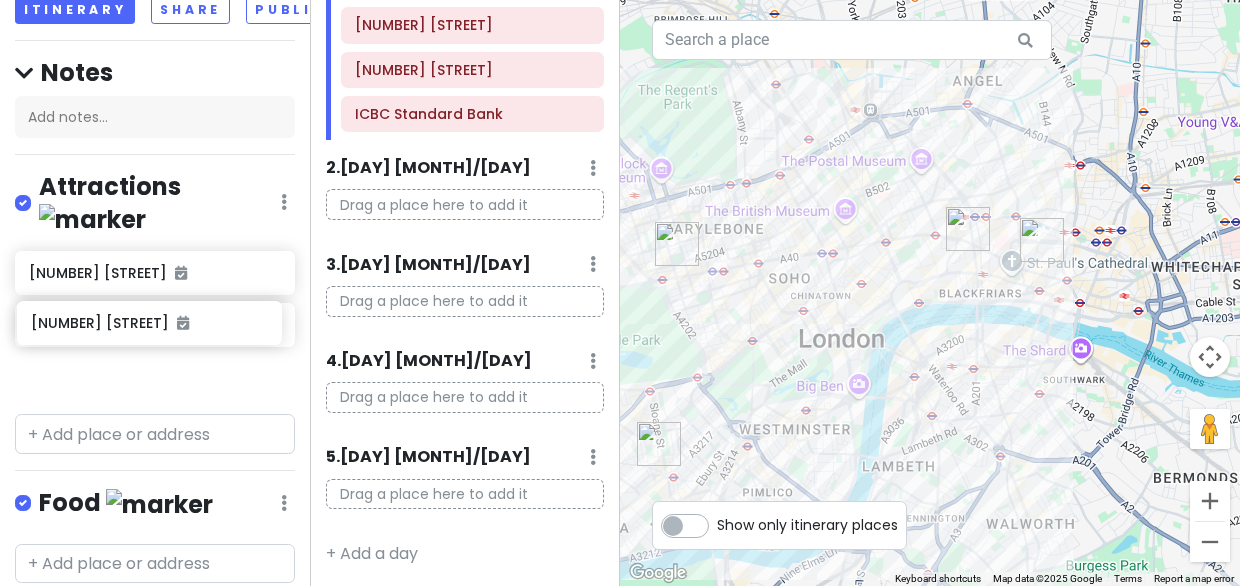 drag, startPoint x: 158, startPoint y: 297, endPoint x: 156, endPoint y: 345, distance: 48.04165 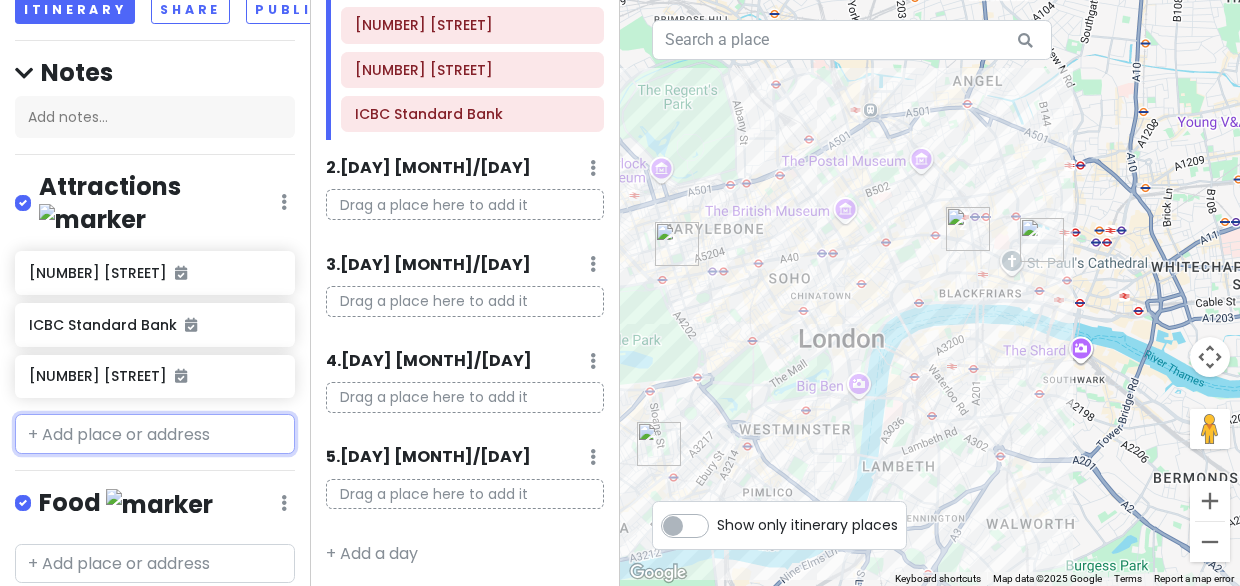 click at bounding box center [155, 434] 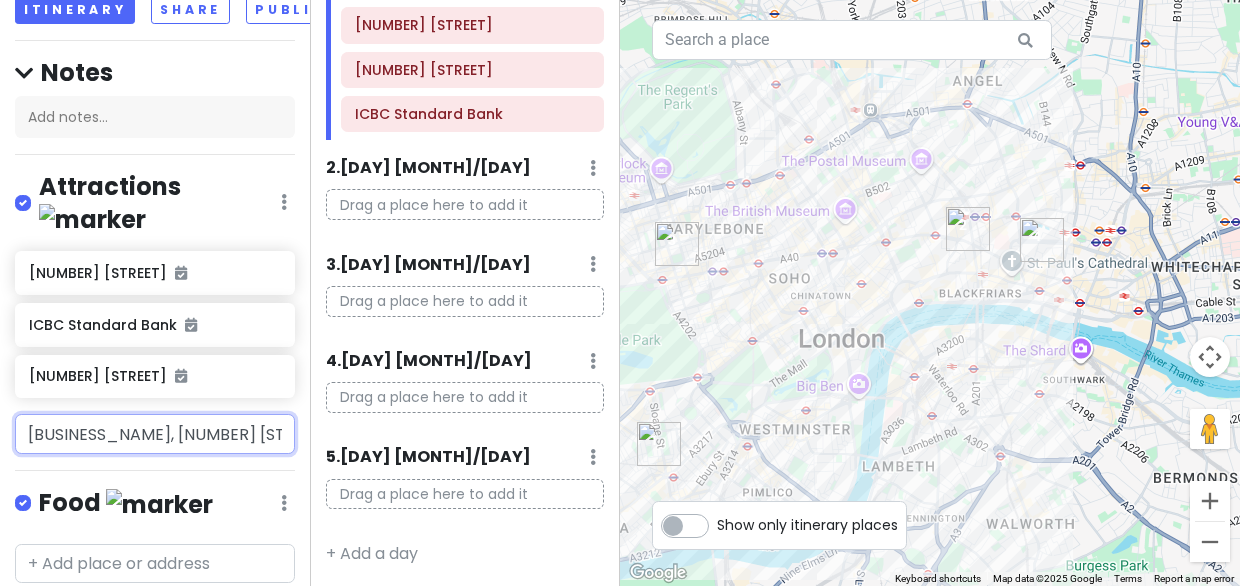 scroll, scrollTop: 0, scrollLeft: 68, axis: horizontal 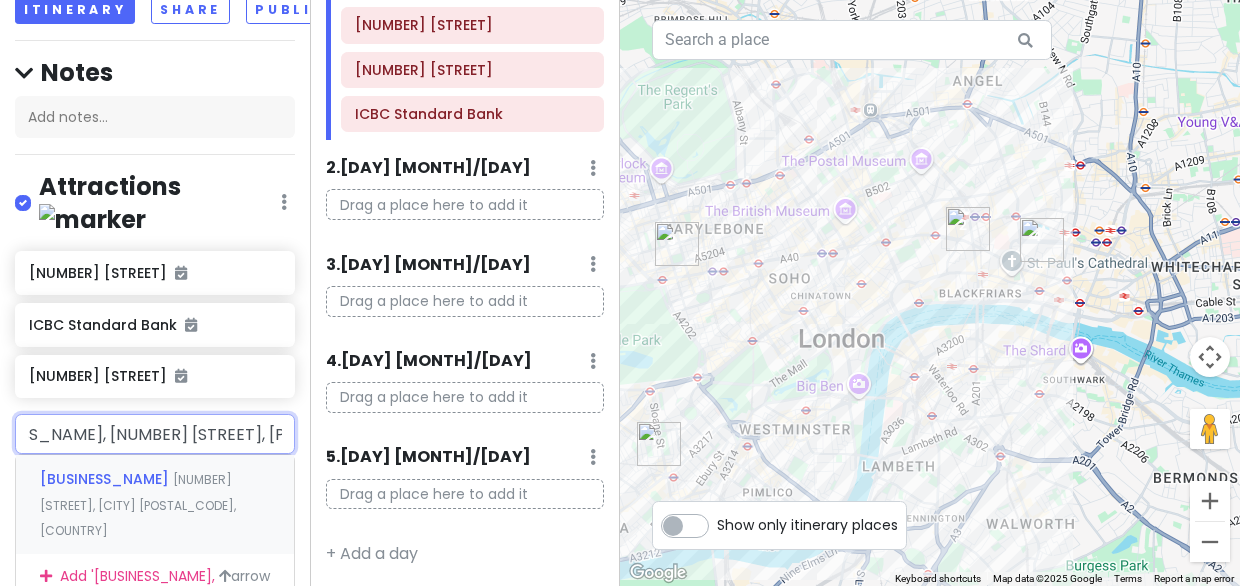 click on "[NUMBER] [STREET], [CITY] [POSTAL_CODE], [COUNTRY]" at bounding box center (138, 505) 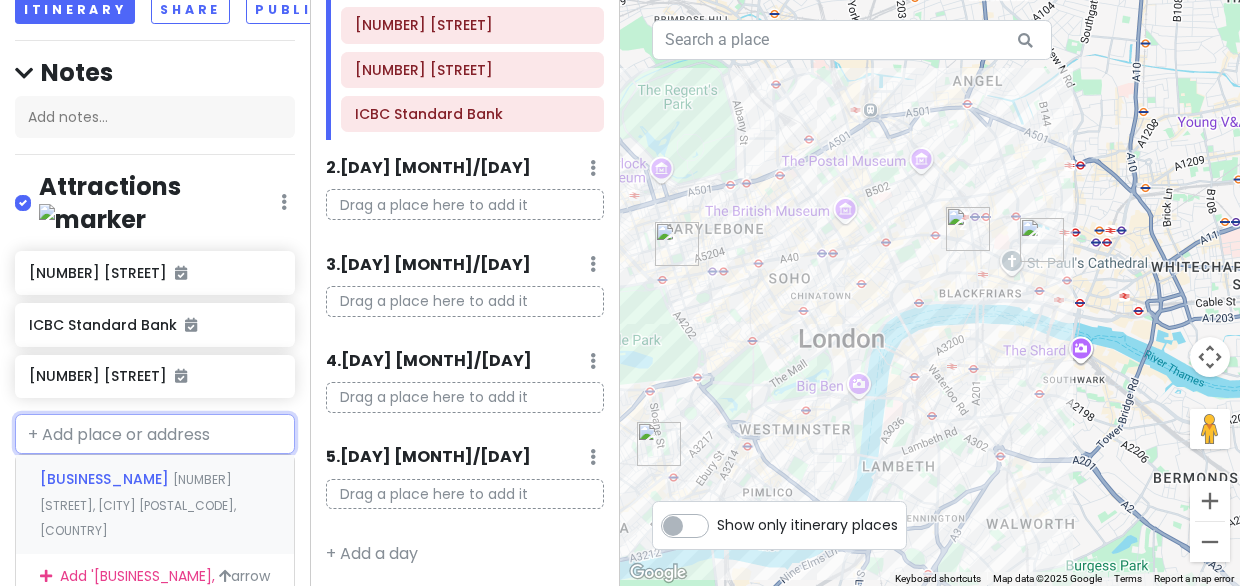 scroll, scrollTop: 0, scrollLeft: 0, axis: both 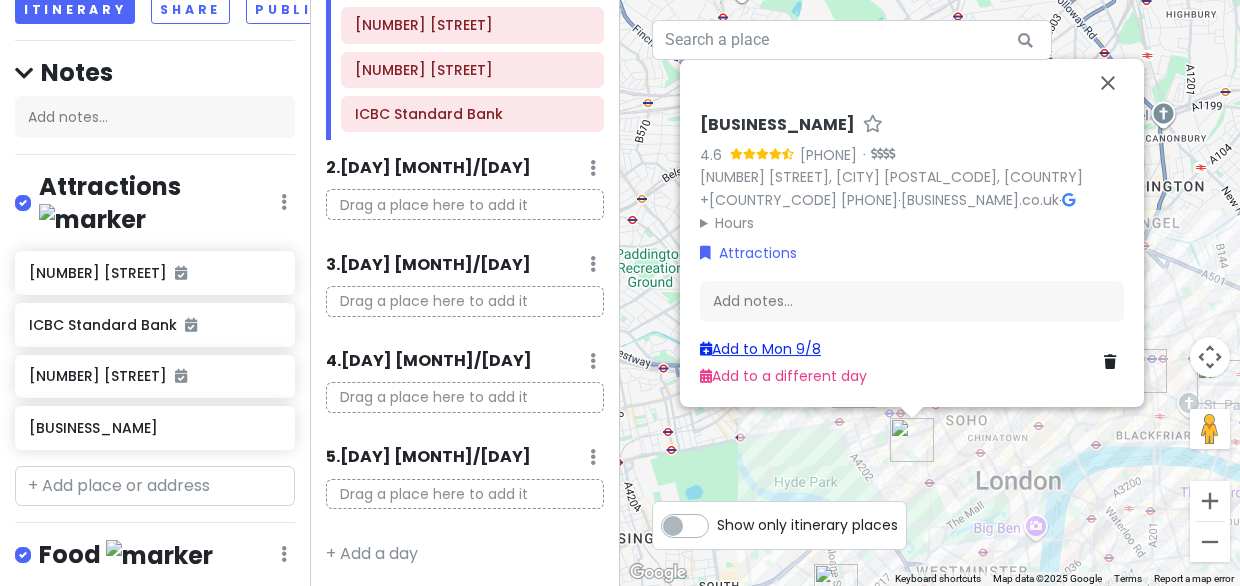 click on "Add to   [DAY] [MONTH]/[DAY]" at bounding box center [760, 349] 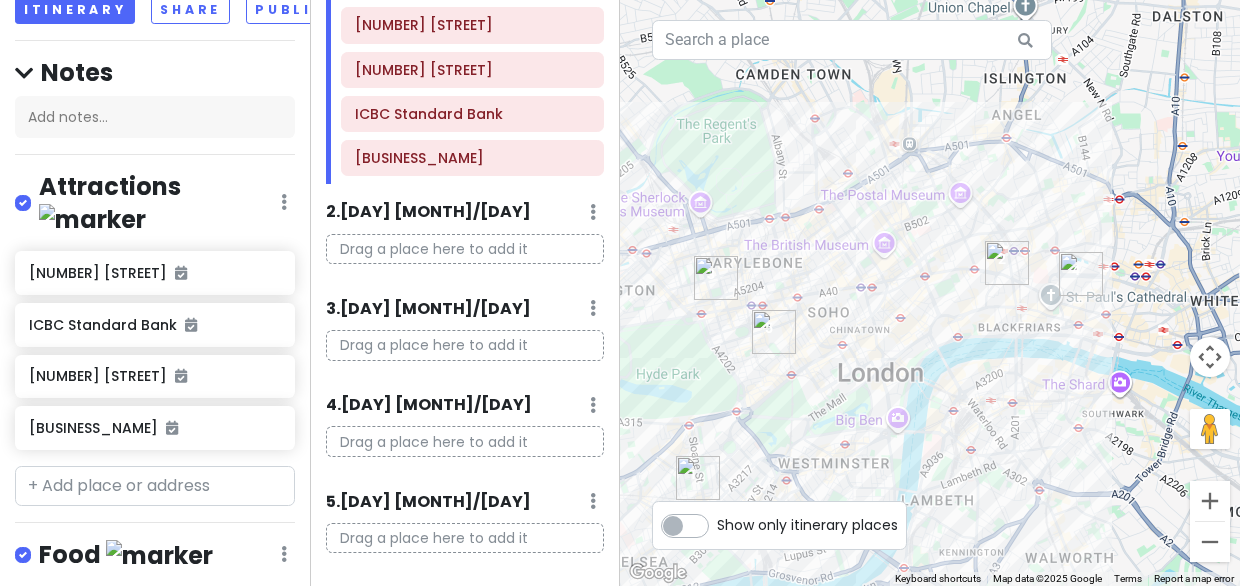 drag, startPoint x: 1050, startPoint y: 219, endPoint x: 856, endPoint y: 17, distance: 280.0714 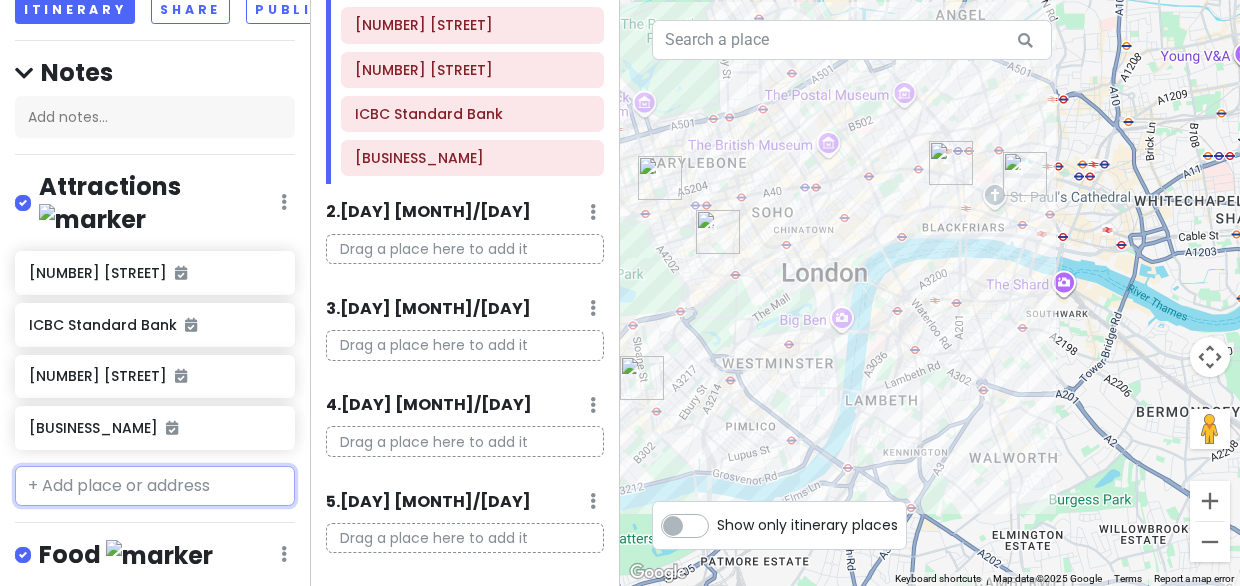 paste on "[NUMBER] [STREET], [POSTAL_CODE]" 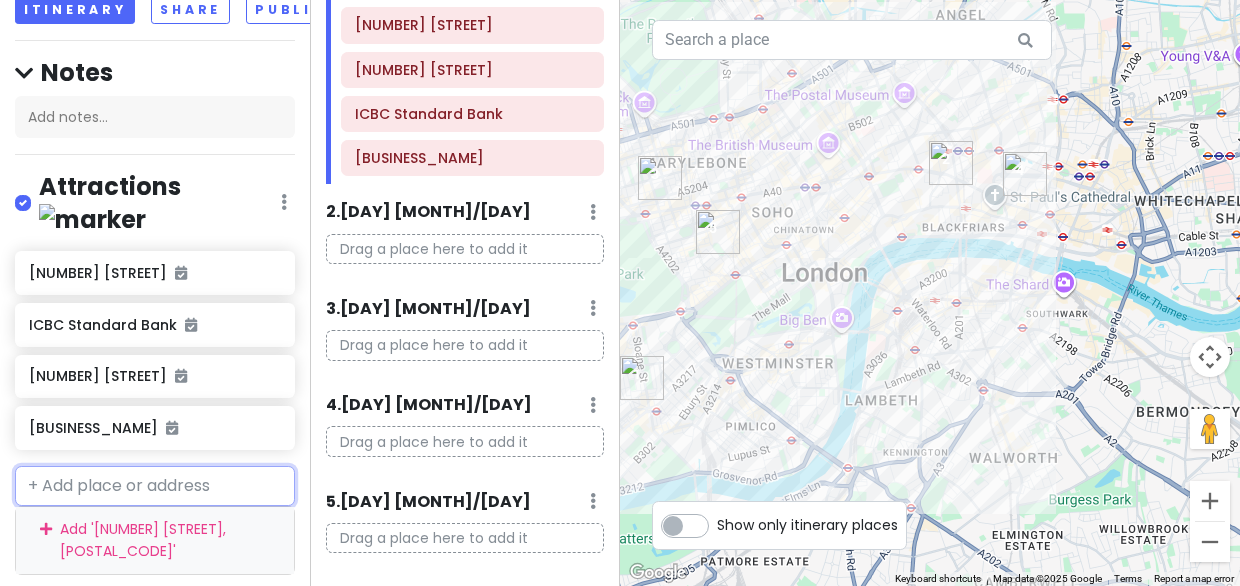 type on "[NUMBER] [STREET], [POSTAL_CODE]" 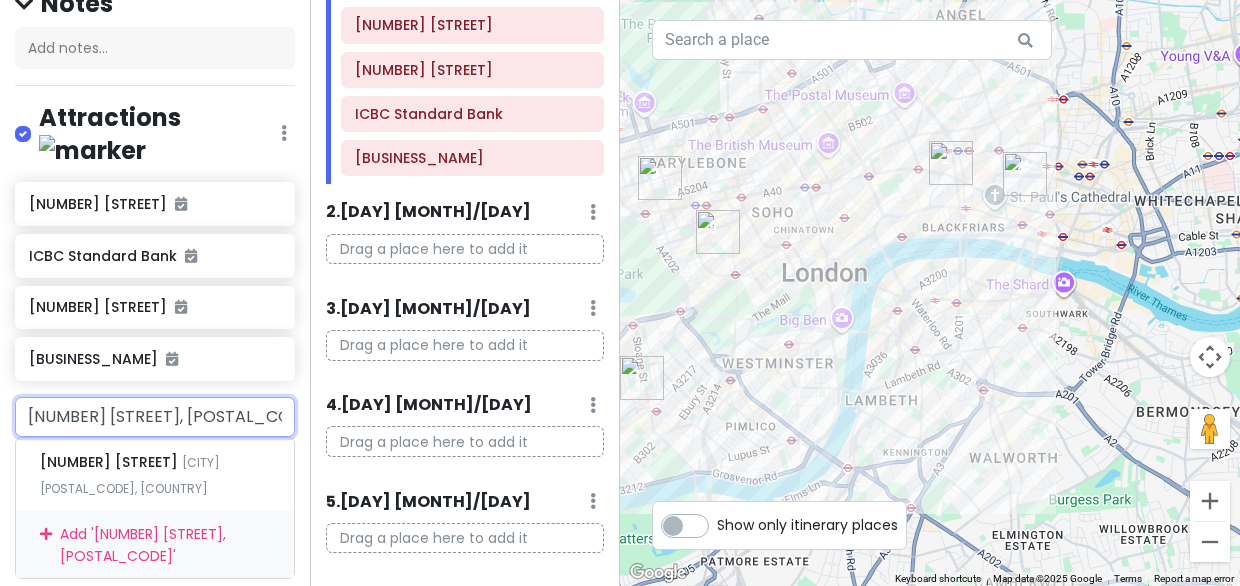 scroll, scrollTop: 248, scrollLeft: 0, axis: vertical 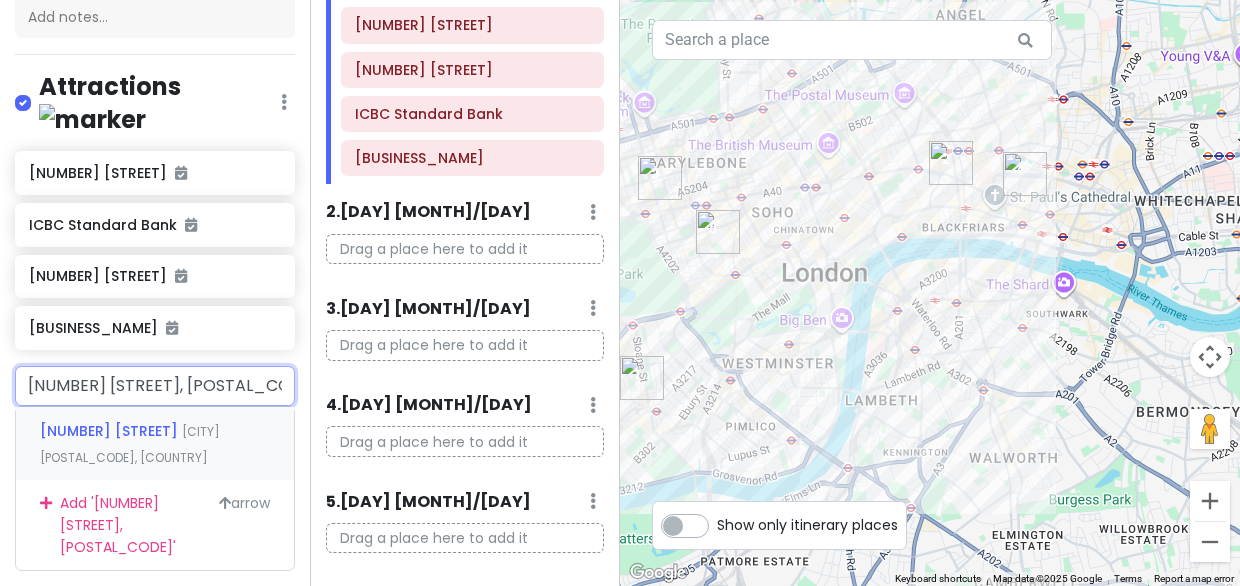 click on "[NUMBER] [STREET]   [CITY] [POSTAL_CODE], [COUNTRY]" at bounding box center [155, 444] 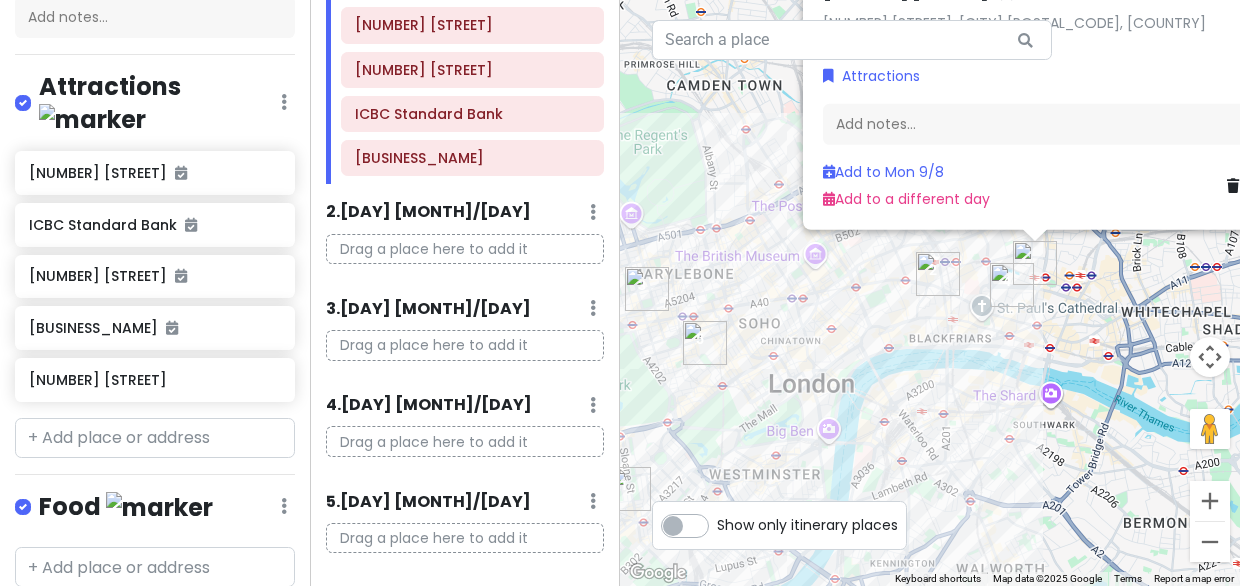 drag, startPoint x: 1020, startPoint y: 455, endPoint x: 1103, endPoint y: 329, distance: 150.88075 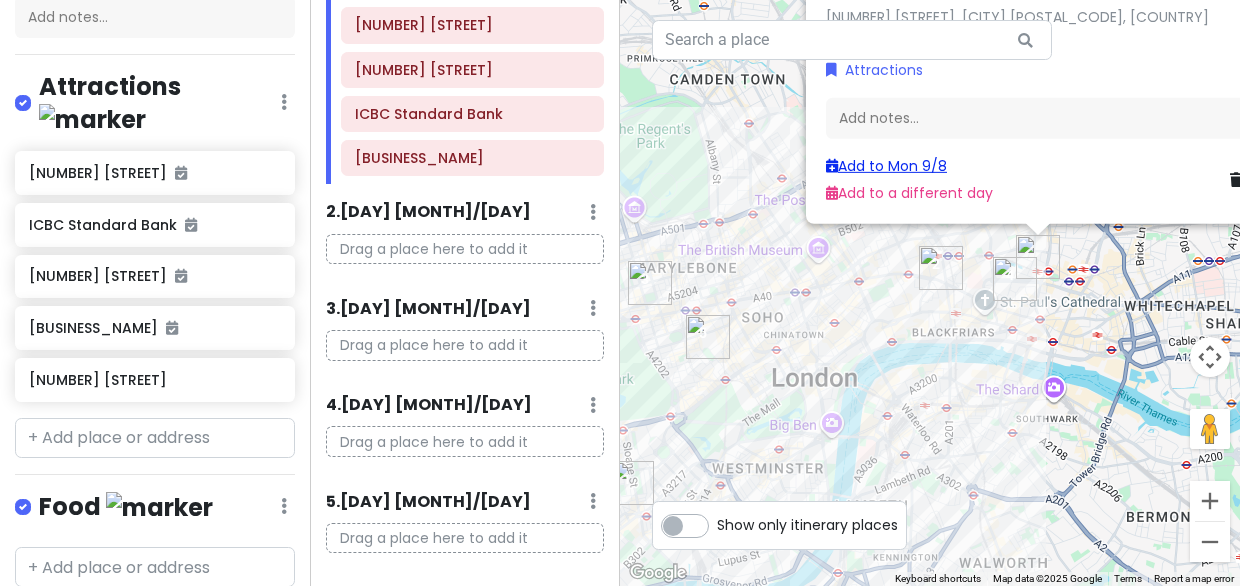 click on "Add to   [DAY] [MONTH]/[DAY]" at bounding box center (886, 166) 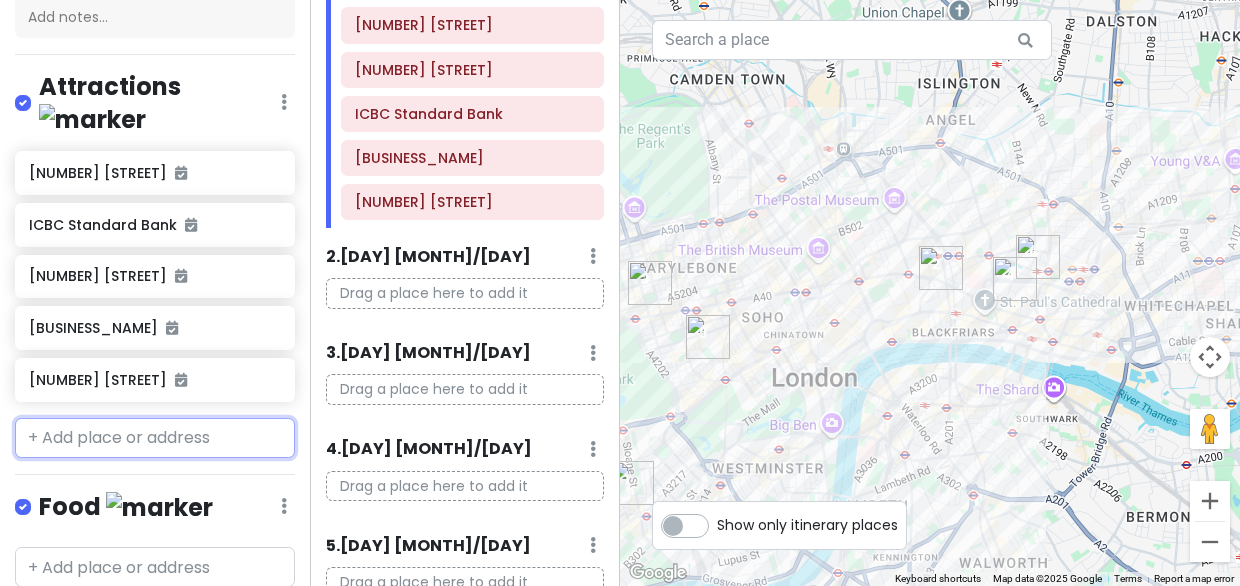 click at bounding box center (155, 438) 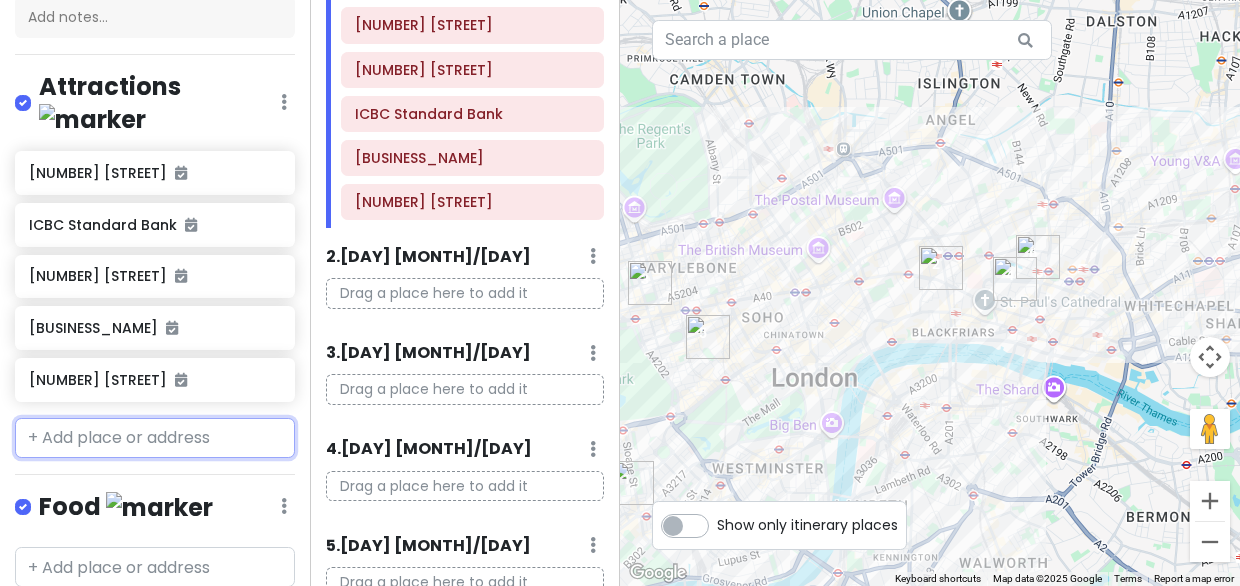 paste on "[NUMBER] [STREET], [POSTAL_CODE]" 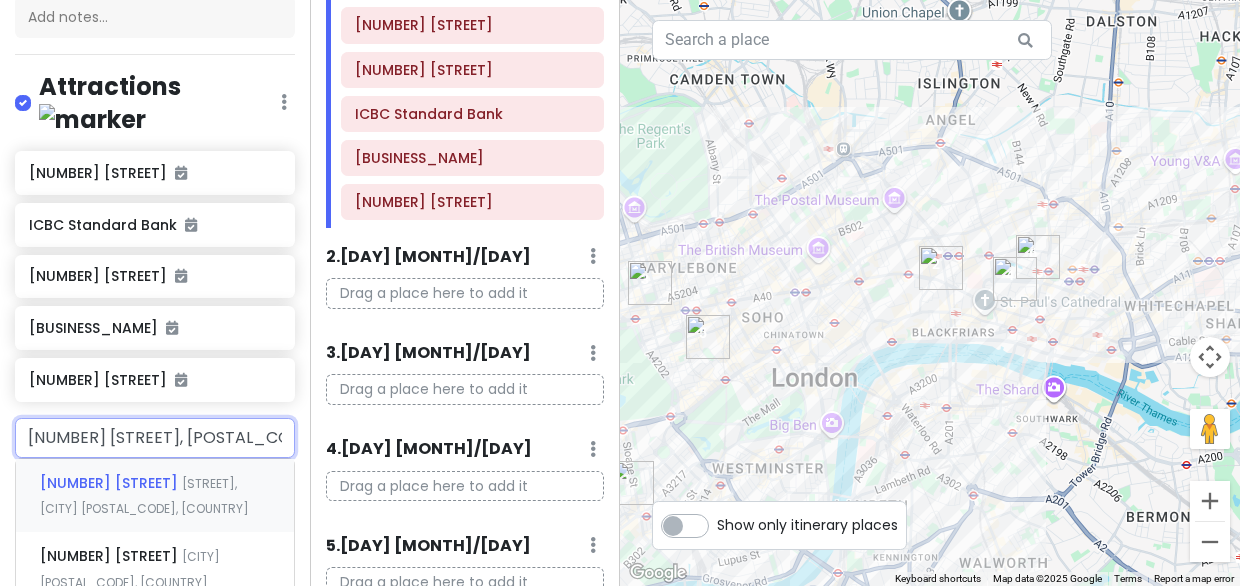 click on "[NUMBER] [STREET]   [STREET], [CITY] [POSTAL_CODE], [COUNTRY]" at bounding box center [155, 496] 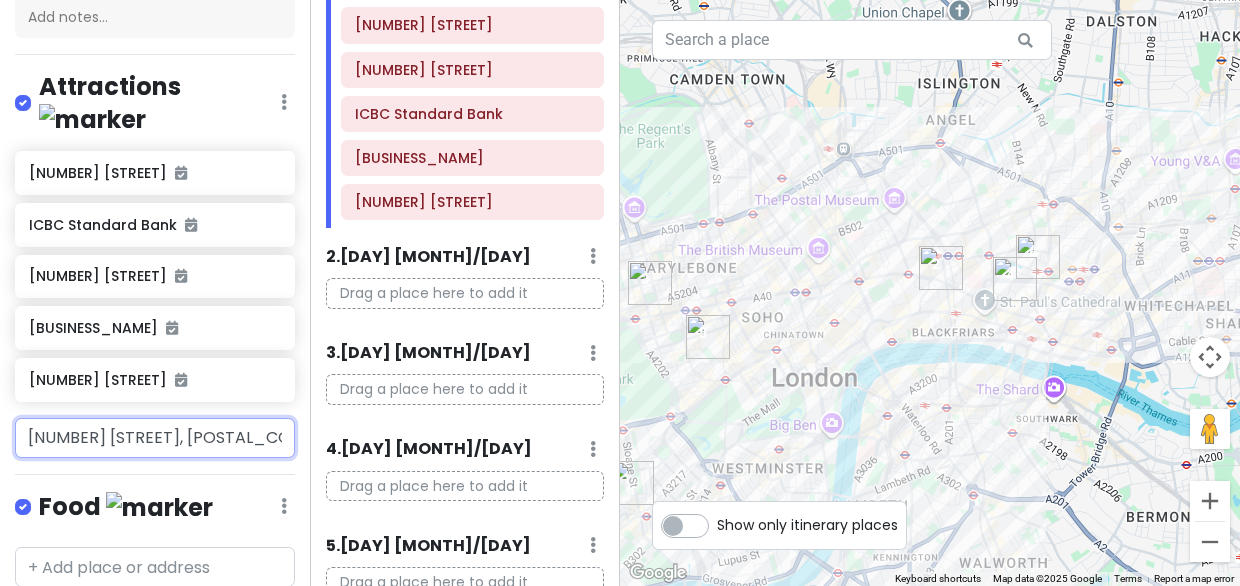 type 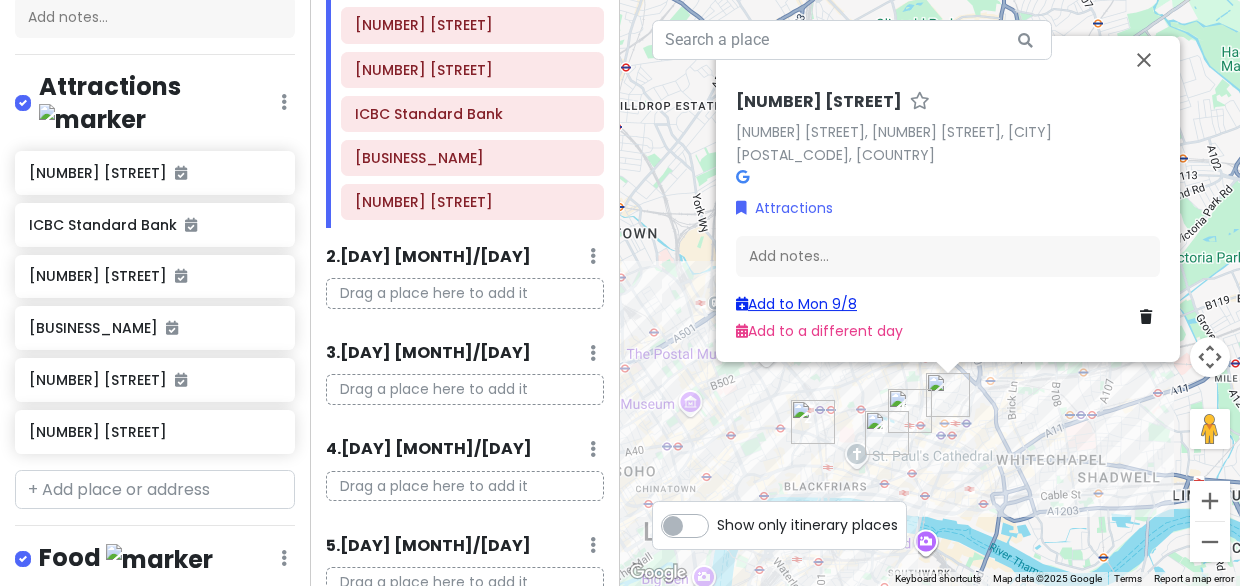 click on "Add to   [DAY] [MONTH]/[DAY]" at bounding box center (796, 304) 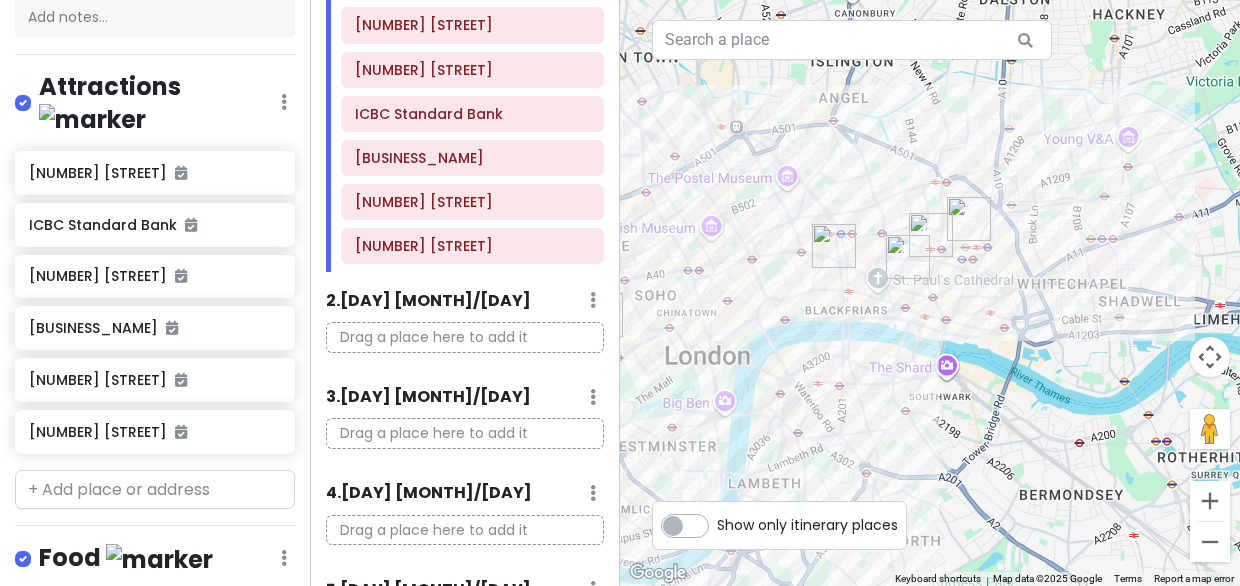 drag, startPoint x: 851, startPoint y: 341, endPoint x: 873, endPoint y: 169, distance: 173.40128 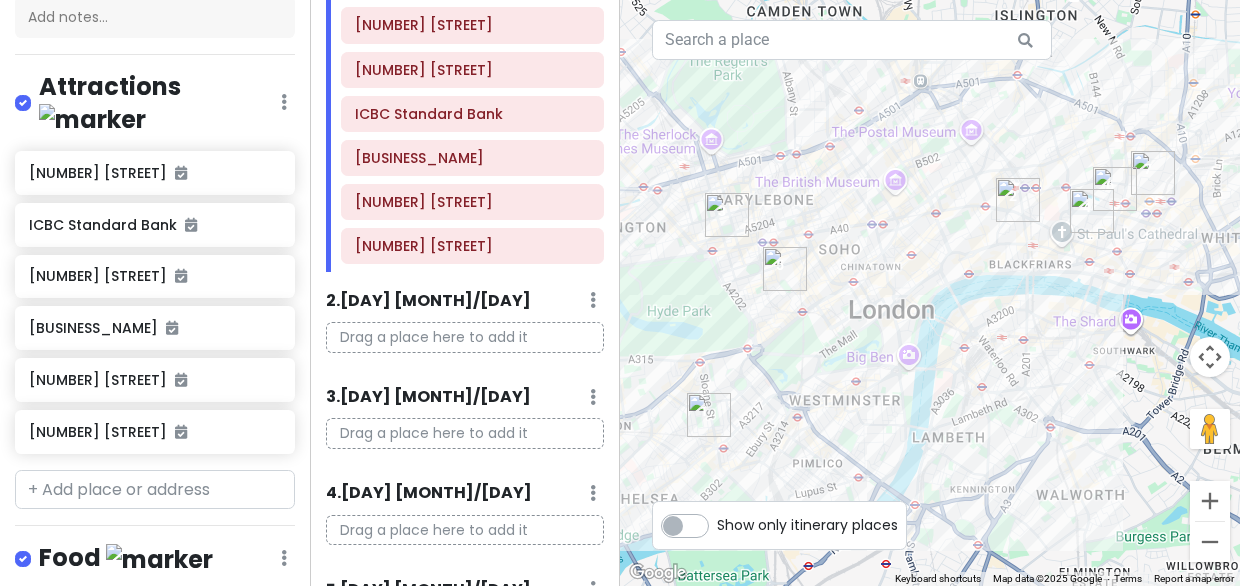 drag, startPoint x: 916, startPoint y: 155, endPoint x: 1096, endPoint y: 101, distance: 187.92552 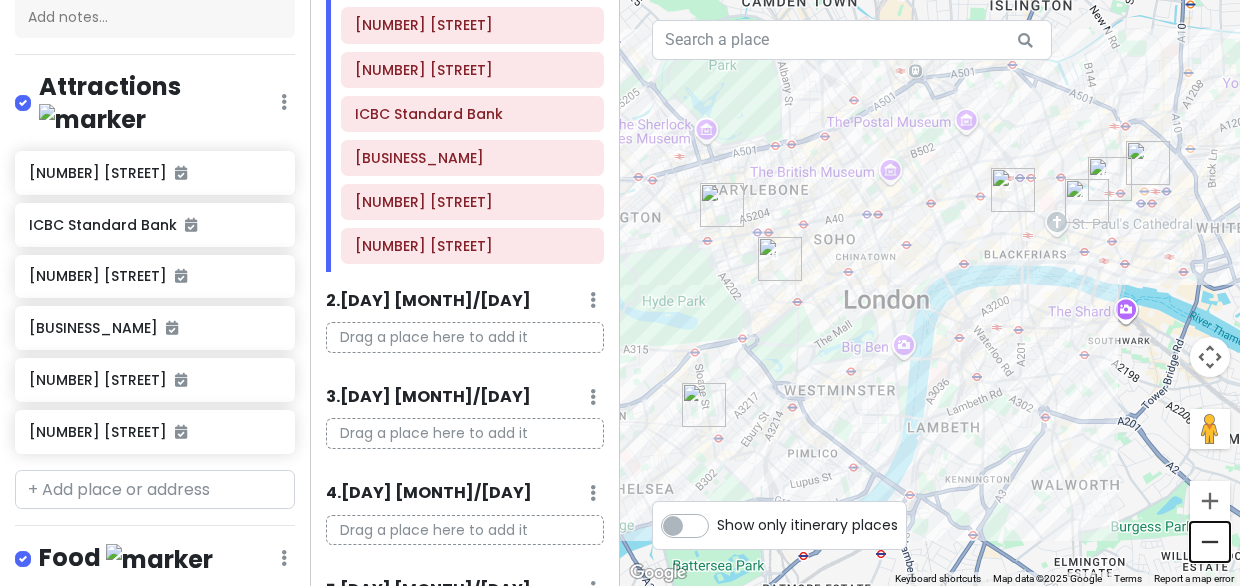 click at bounding box center [1210, 542] 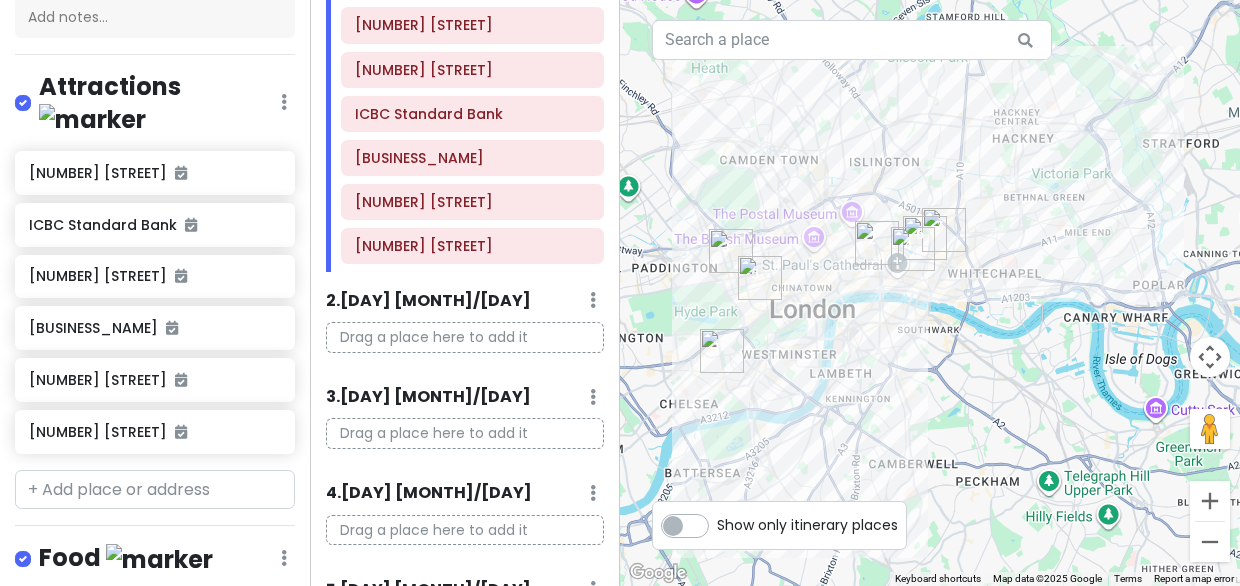 click at bounding box center [930, 293] 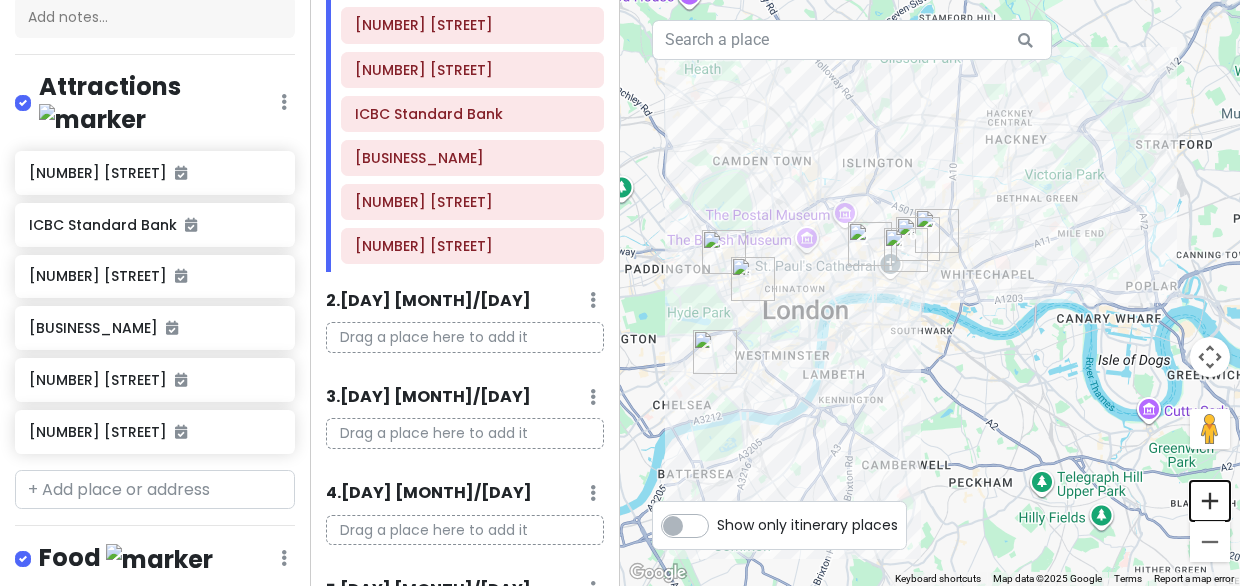 click at bounding box center (1210, 501) 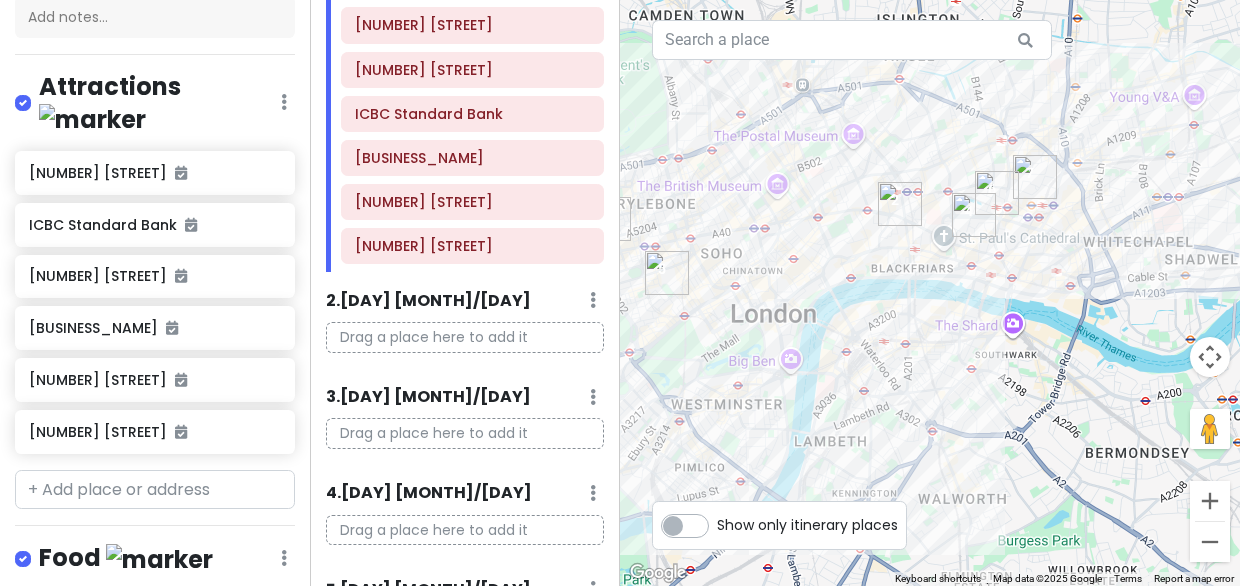 drag, startPoint x: 808, startPoint y: 149, endPoint x: 880, endPoint y: 138, distance: 72.835434 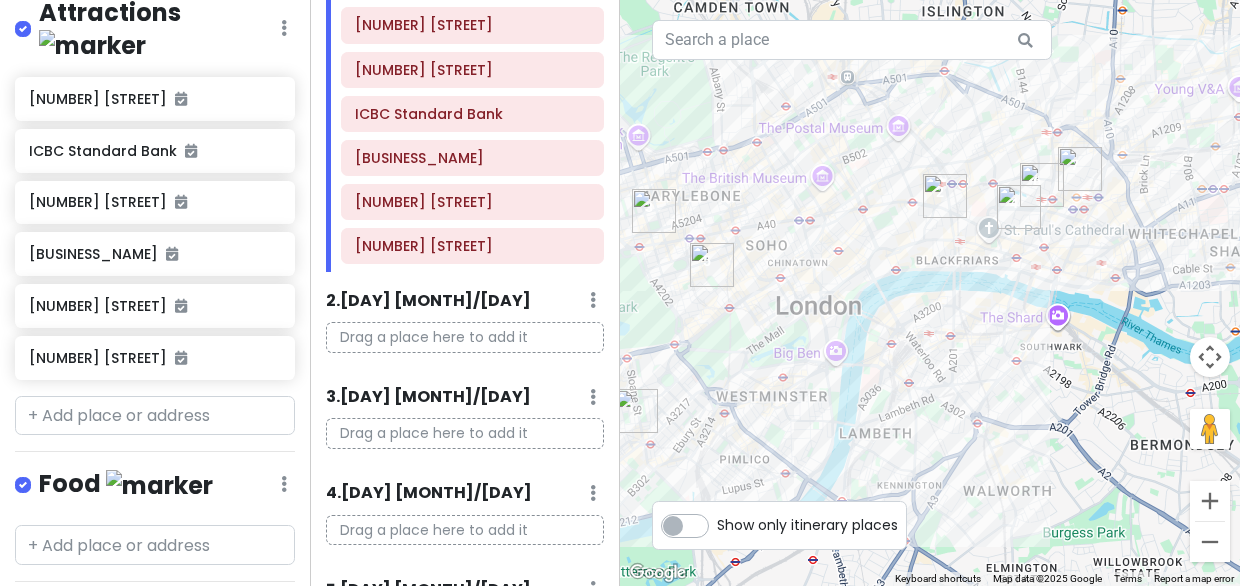 scroll, scrollTop: 448, scrollLeft: 0, axis: vertical 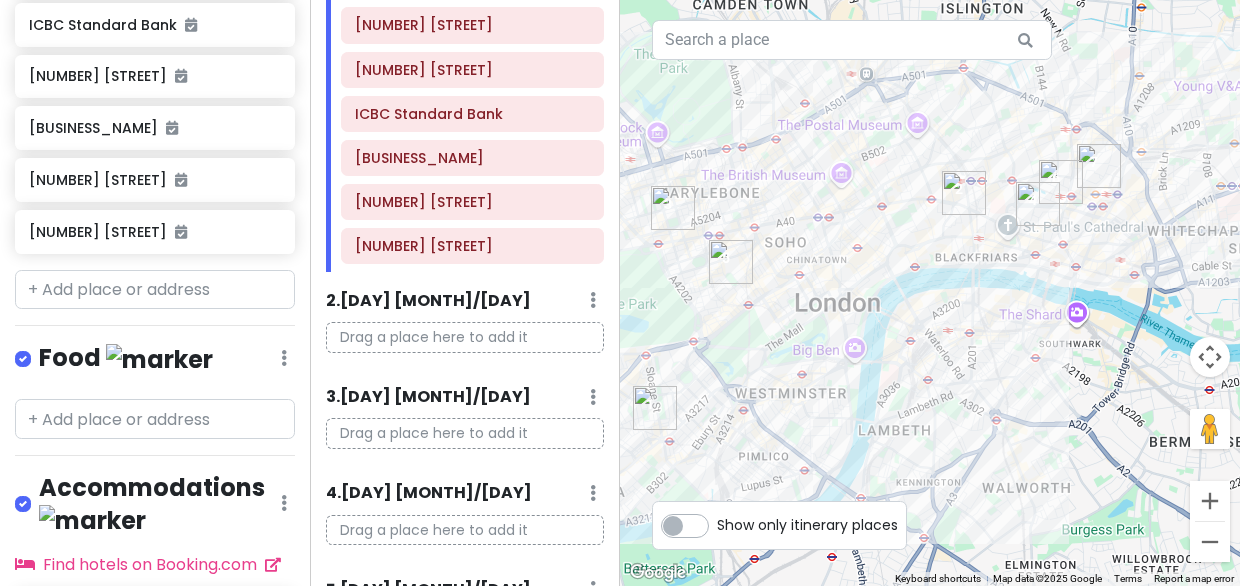 drag, startPoint x: 997, startPoint y: 384, endPoint x: 1025, endPoint y: 375, distance: 29.410883 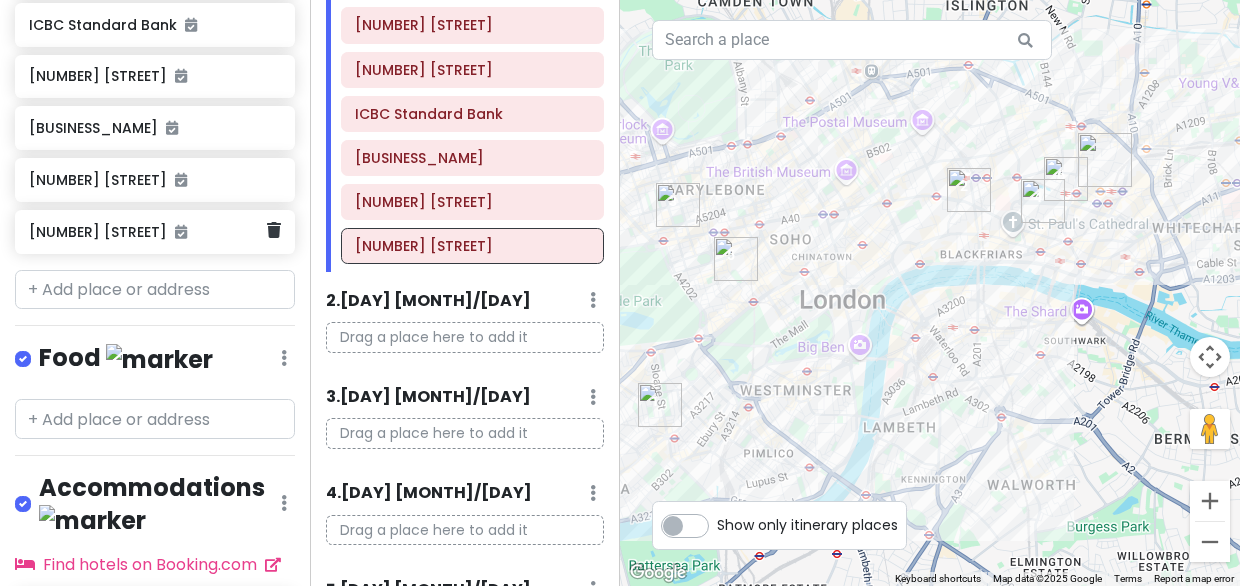 click on "[NUMBER] [STREET]" at bounding box center (155, 232) 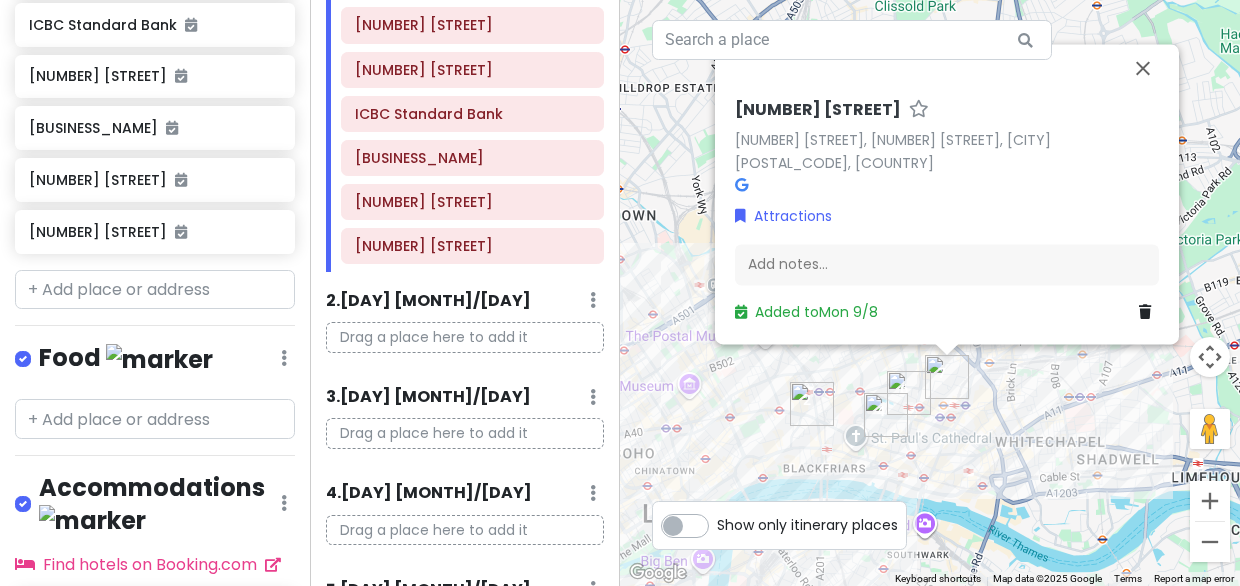 click on "[NUMBER] [STREET] [NUMBER] [STREET], [NUMBER] [STREET], [CITY] [POSTAL_CODE], [COUNTRY] Attractions Add notes... Added to  [DAY] [MONTH]/[DAY]" at bounding box center (930, 293) 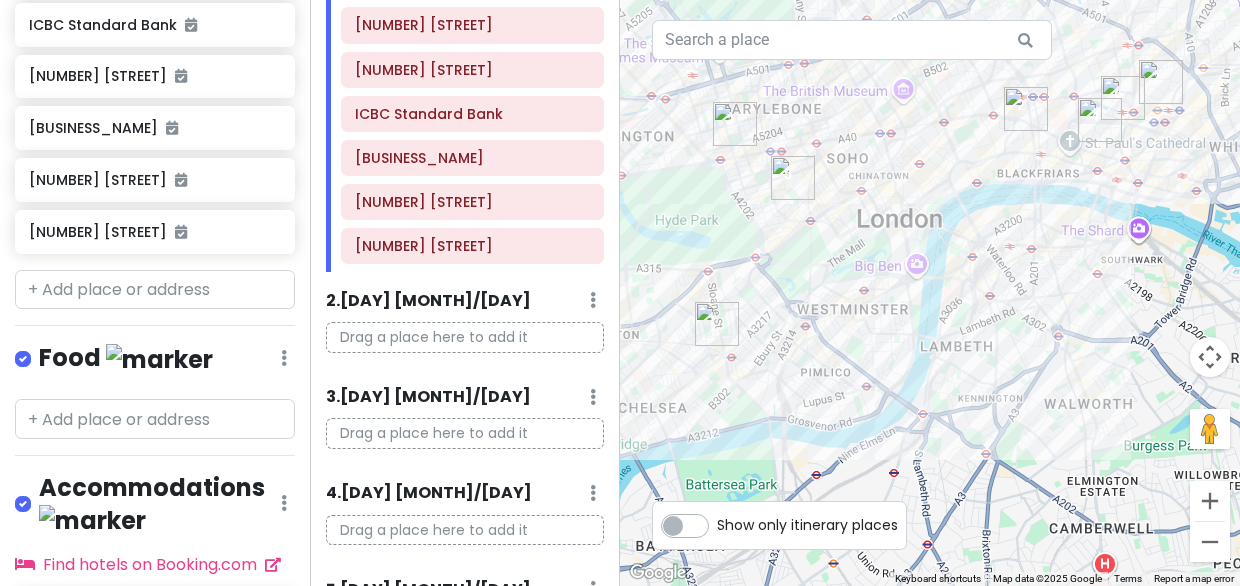 click at bounding box center [930, 293] 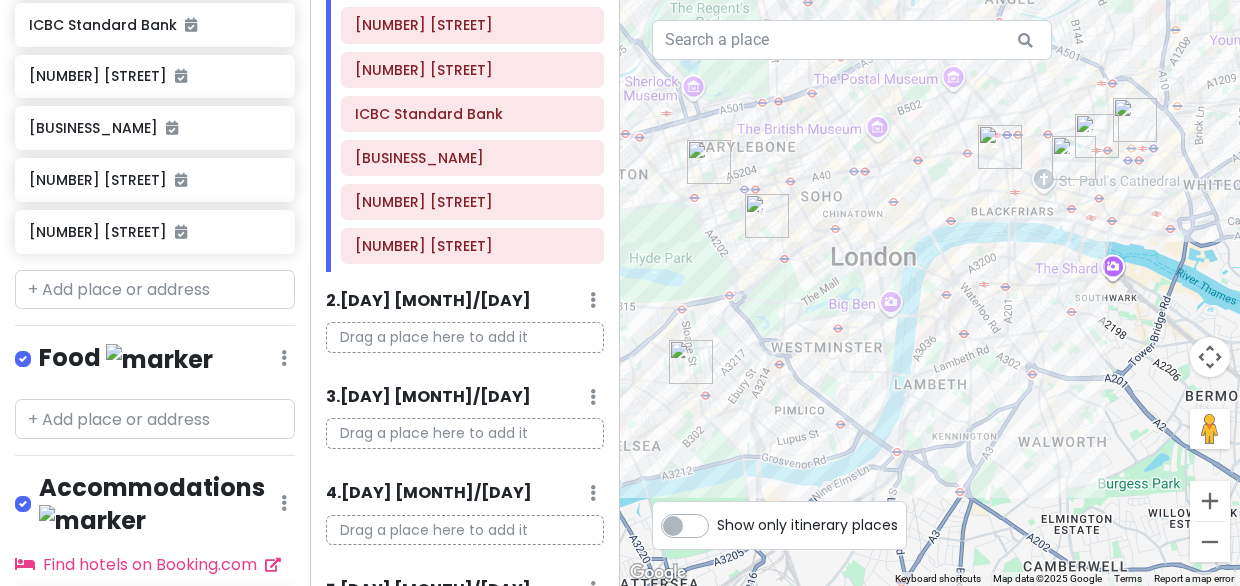 drag, startPoint x: 964, startPoint y: 335, endPoint x: 928, endPoint y: 385, distance: 61.611687 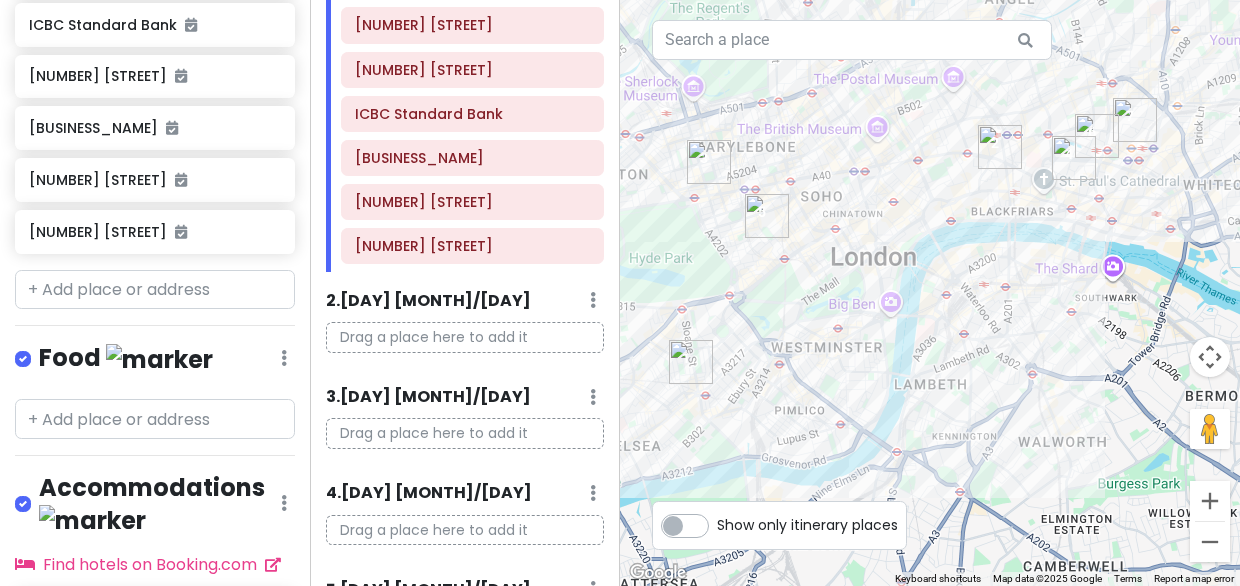 click at bounding box center (930, 293) 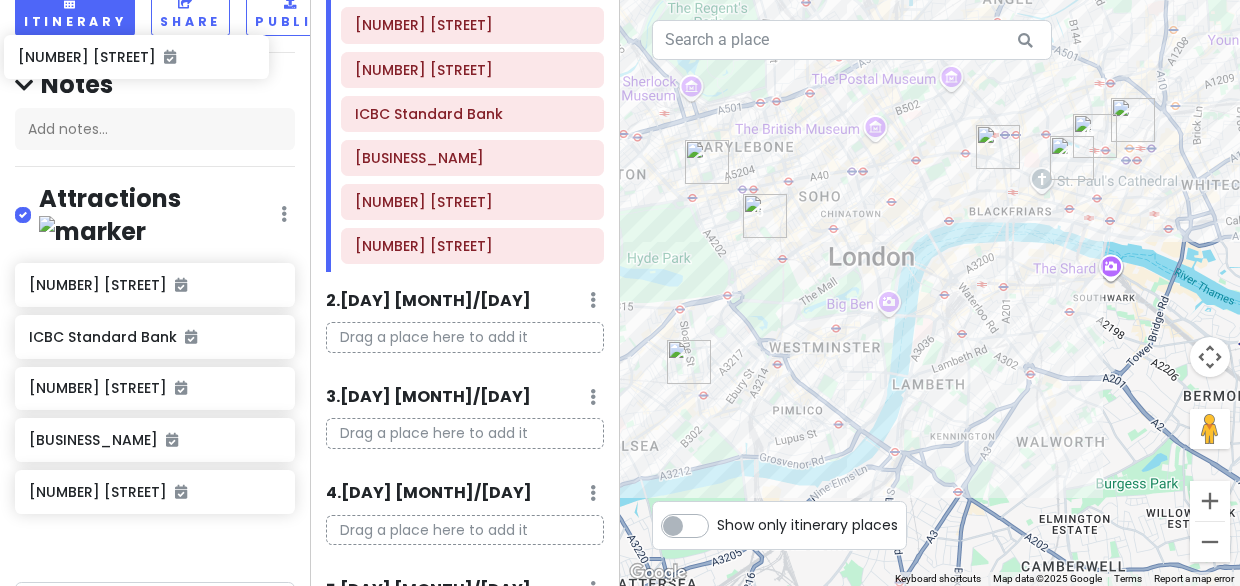 scroll, scrollTop: 134, scrollLeft: 0, axis: vertical 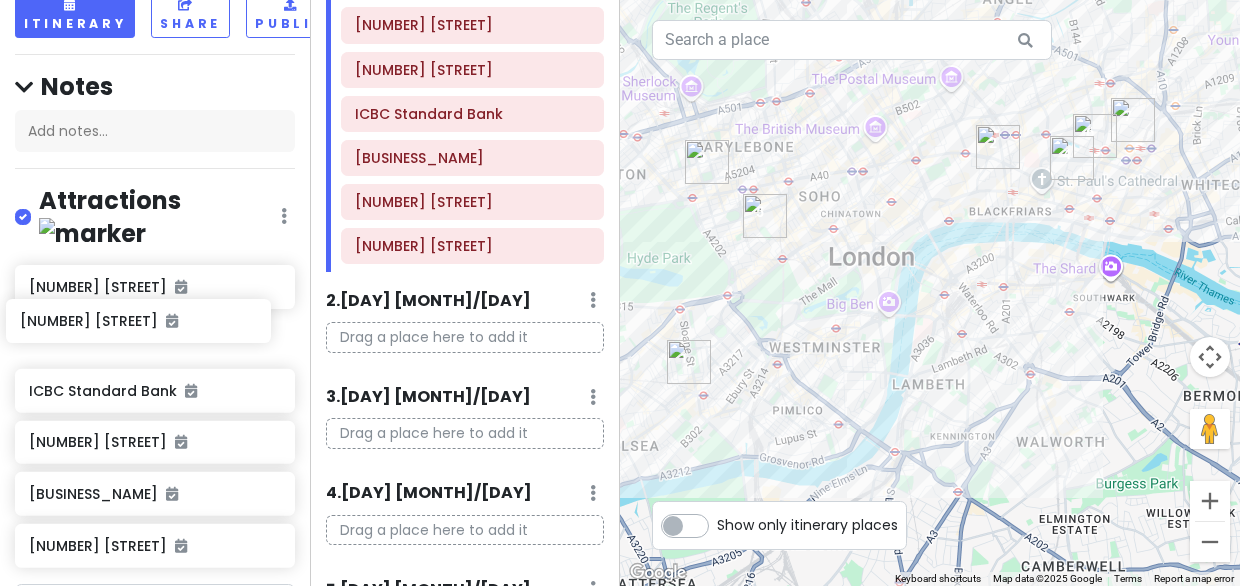 drag, startPoint x: 159, startPoint y: 215, endPoint x: 157, endPoint y: 329, distance: 114.01754 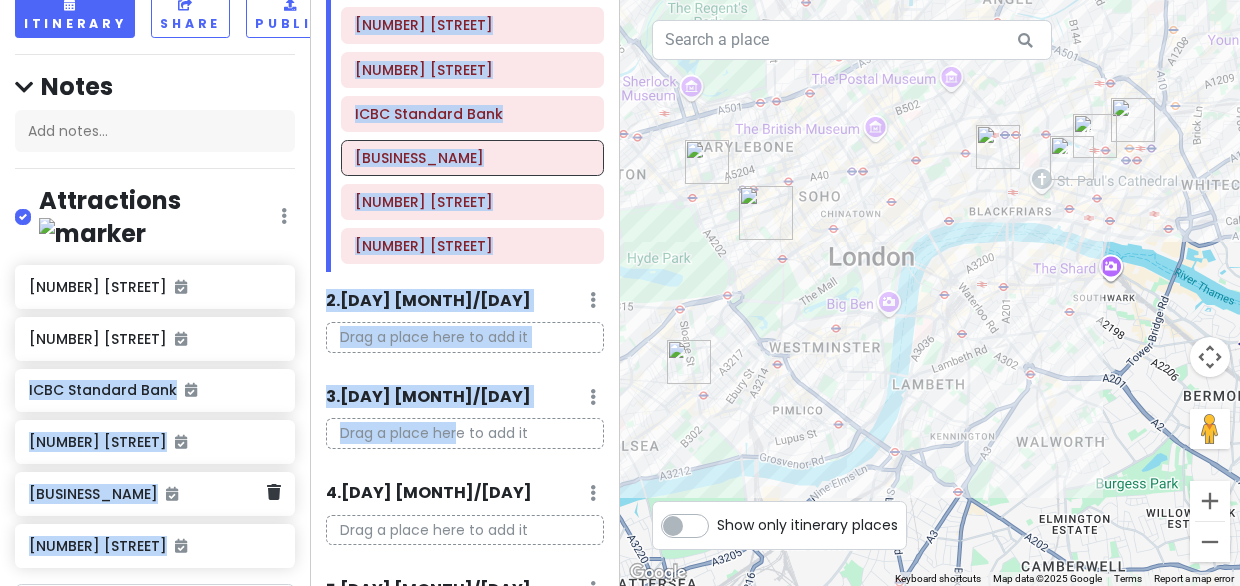 scroll, scrollTop: 134, scrollLeft: 38, axis: both 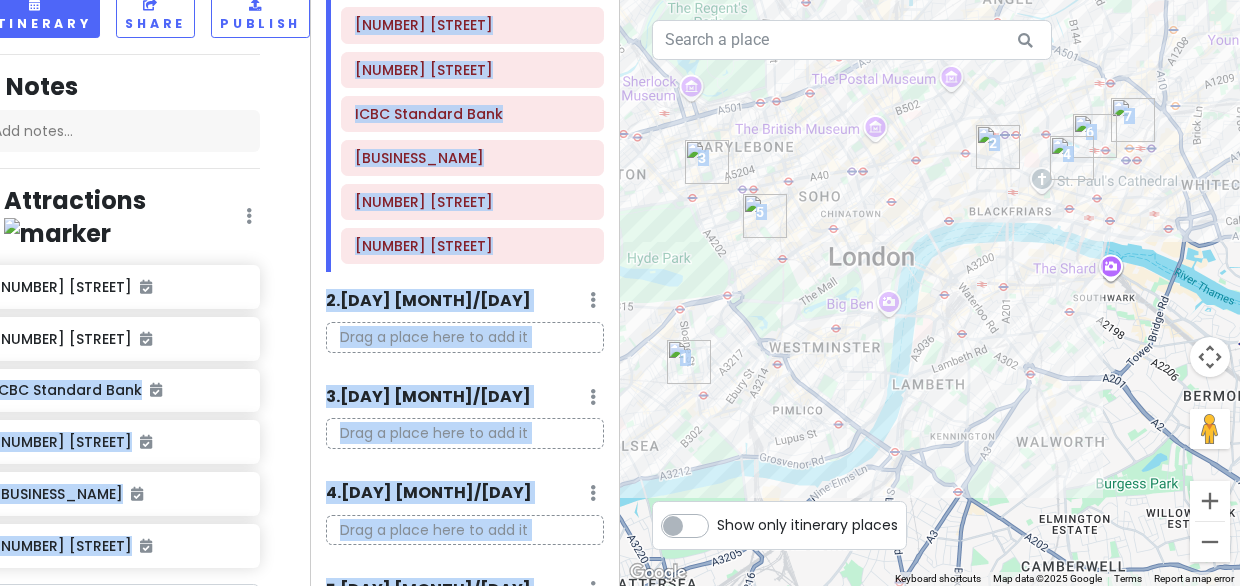 drag, startPoint x: 157, startPoint y: 329, endPoint x: 988, endPoint y: 275, distance: 832.7527 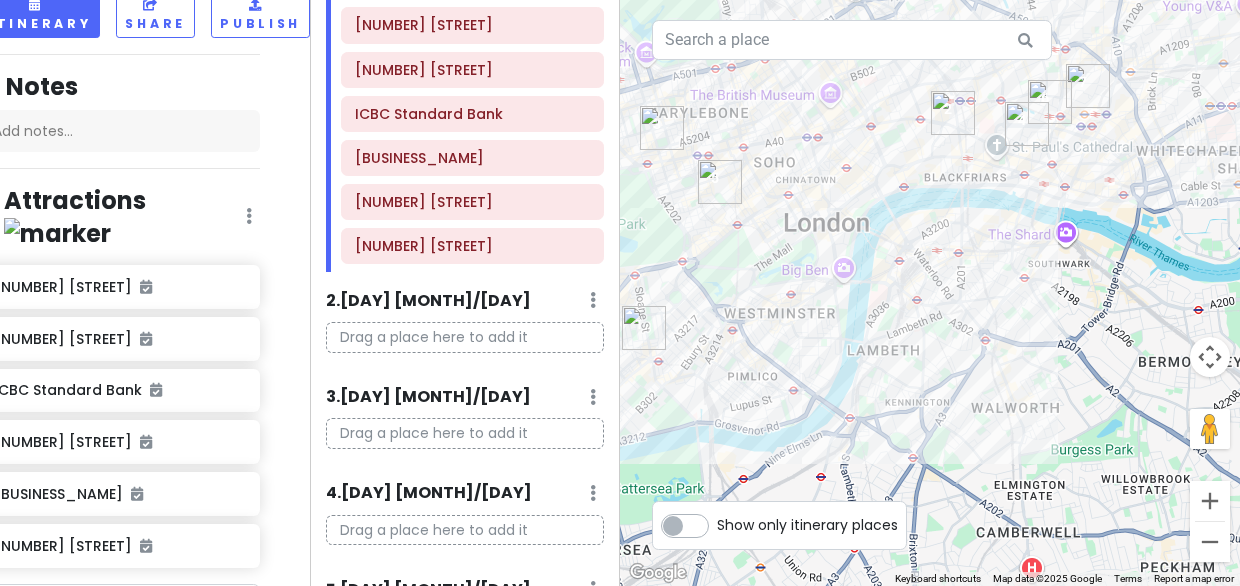 drag, startPoint x: 895, startPoint y: 281, endPoint x: 1017, endPoint y: 279, distance: 122.016396 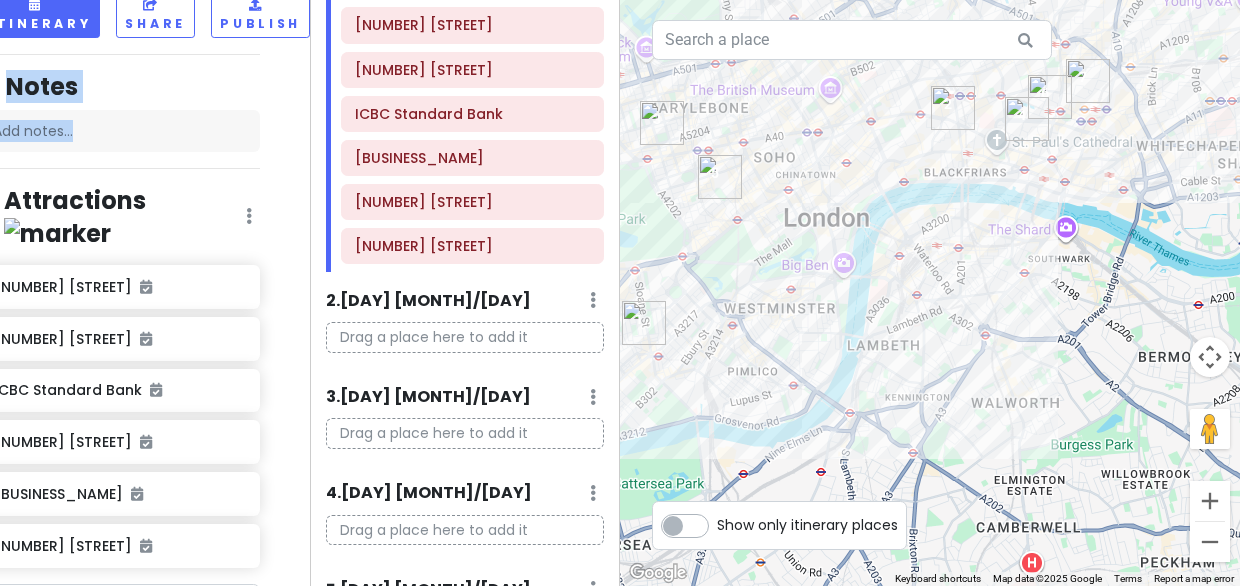 drag, startPoint x: 248, startPoint y: 150, endPoint x: 262, endPoint y: 145, distance: 14.866069 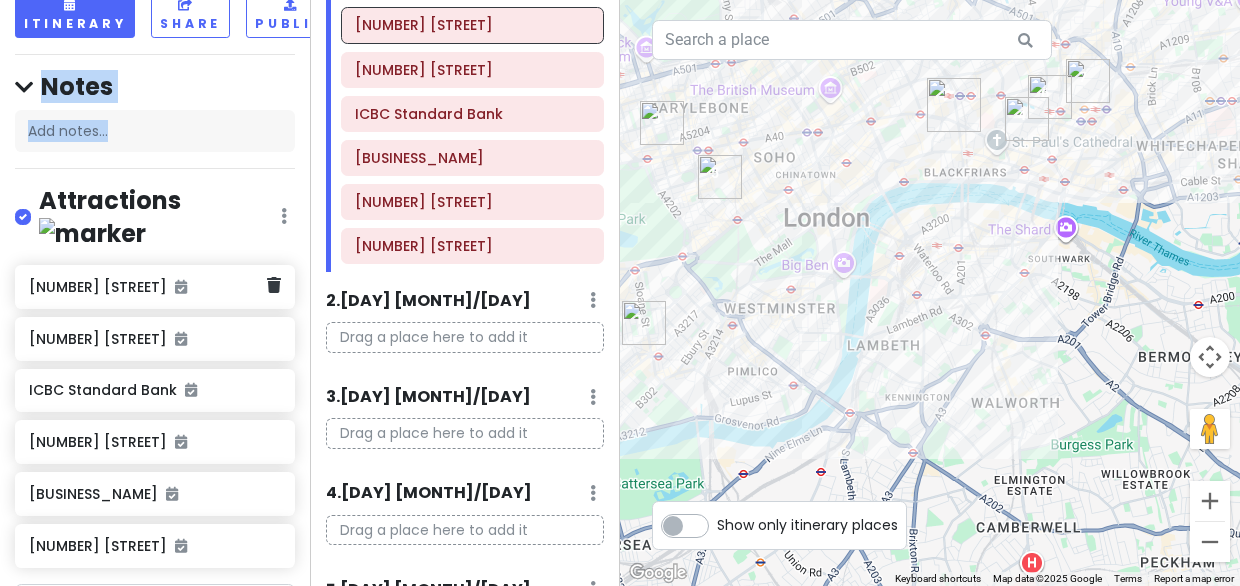 click on "[NUMBER] [STREET]" at bounding box center (147, 287) 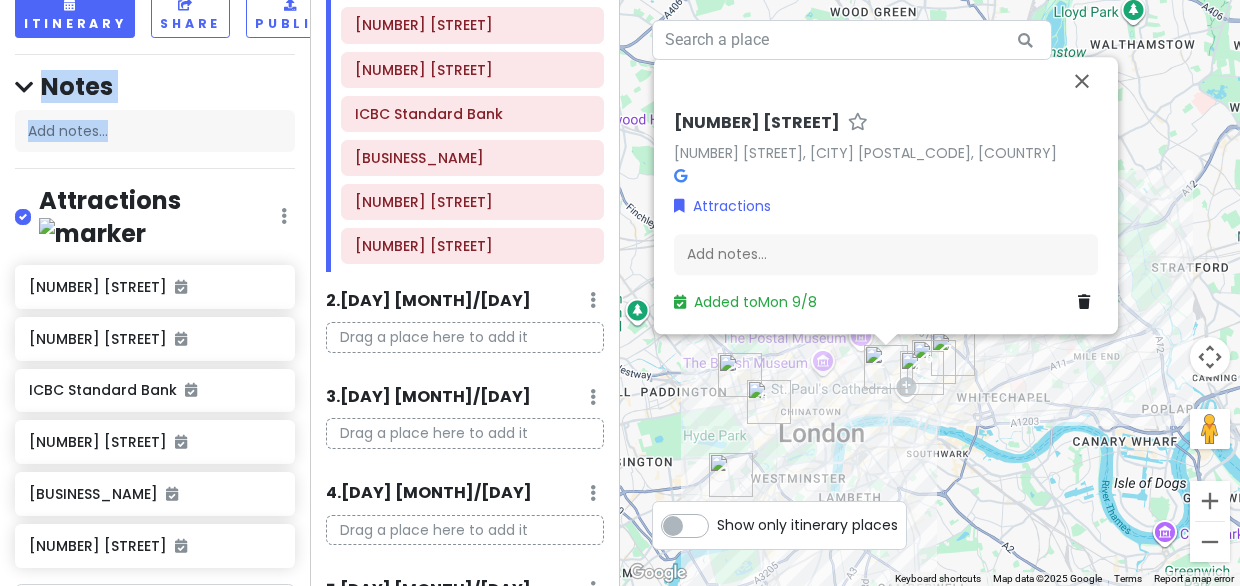 click at bounding box center (731, 475) 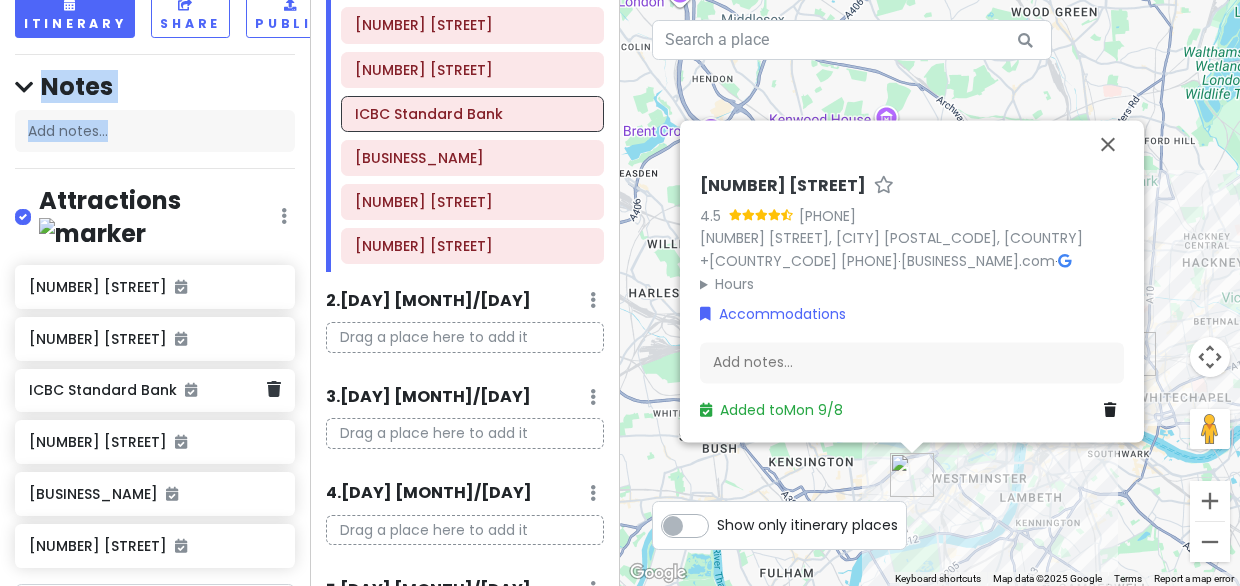 click on "ICBC Standard Bank" at bounding box center [147, 390] 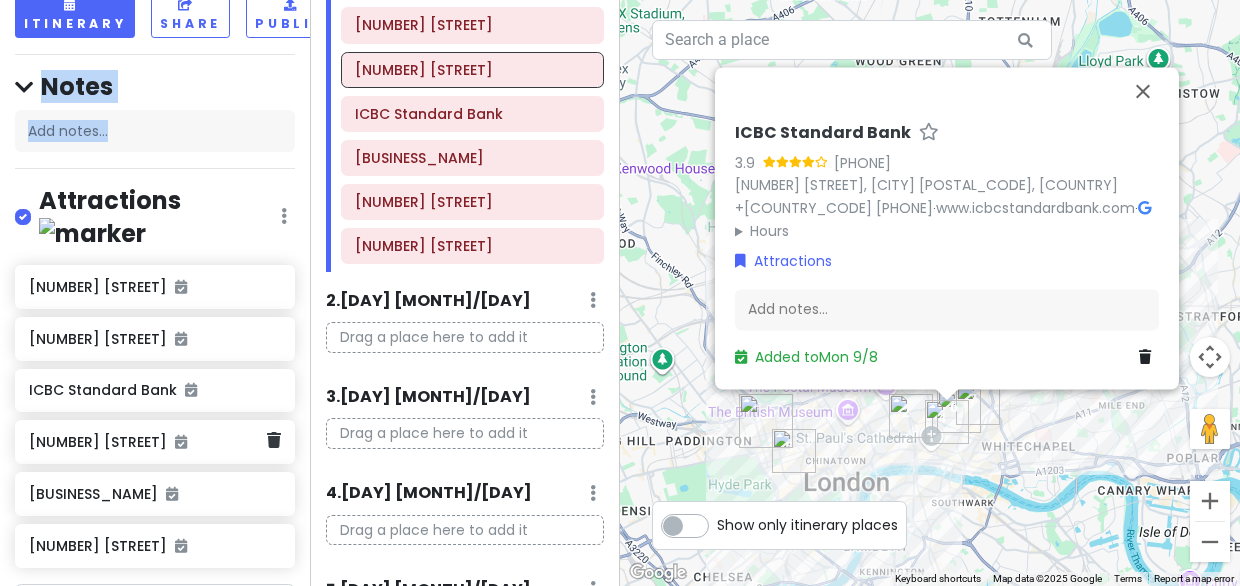click on "[NUMBER] [STREET]" at bounding box center [147, 442] 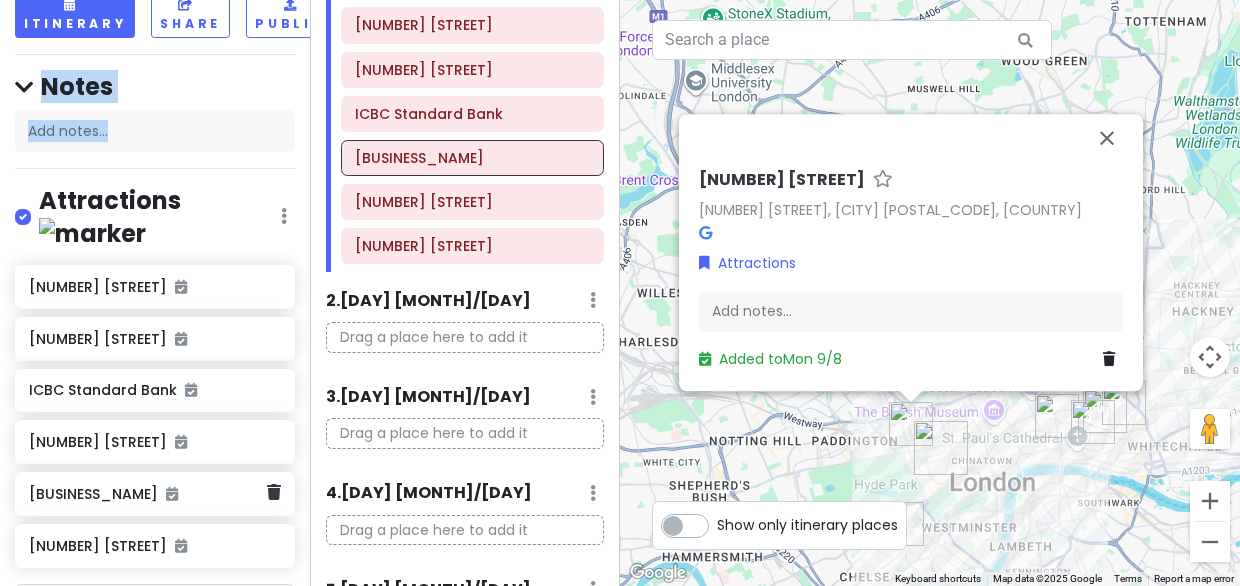 scroll, scrollTop: 234, scrollLeft: 0, axis: vertical 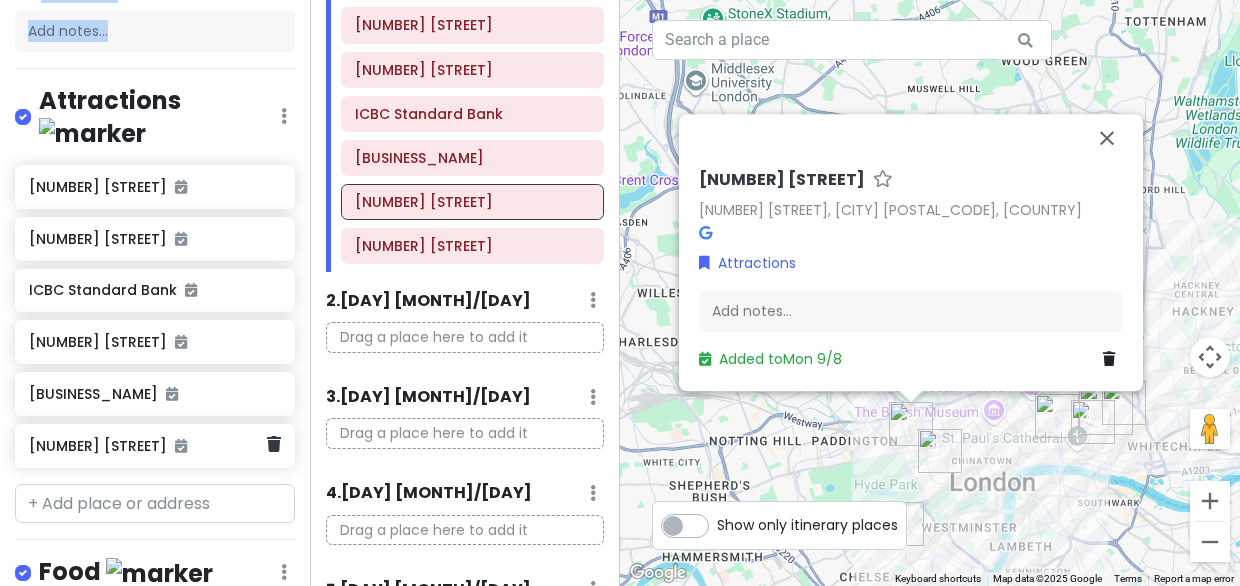 click on "[NUMBER] [STREET] [NUMBER] [STREET] ICBC Standard Bank 35 Portman Square Annabel's 120 London Wall" at bounding box center (155, 320) 